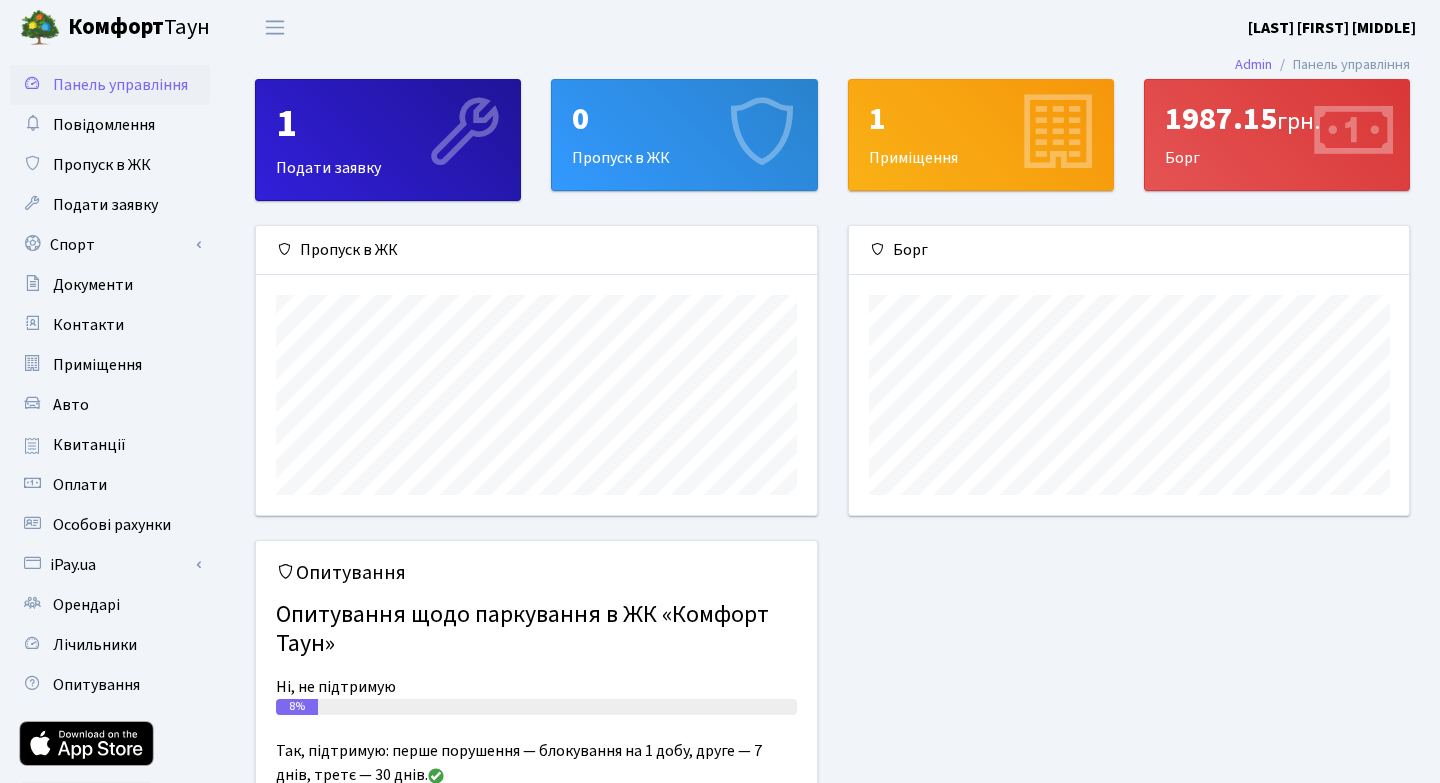scroll, scrollTop: 0, scrollLeft: 0, axis: both 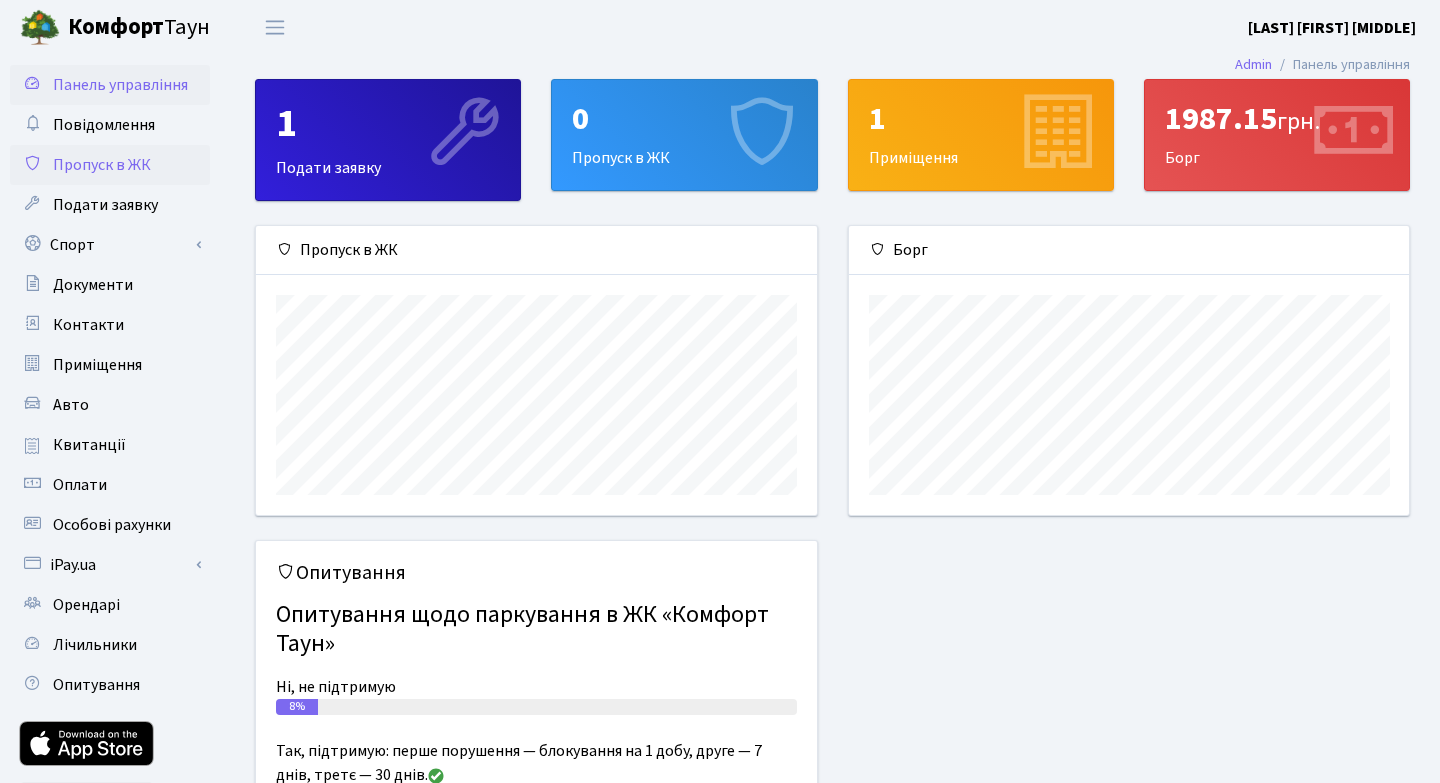 click on "Пропуск в ЖК" at bounding box center (102, 165) 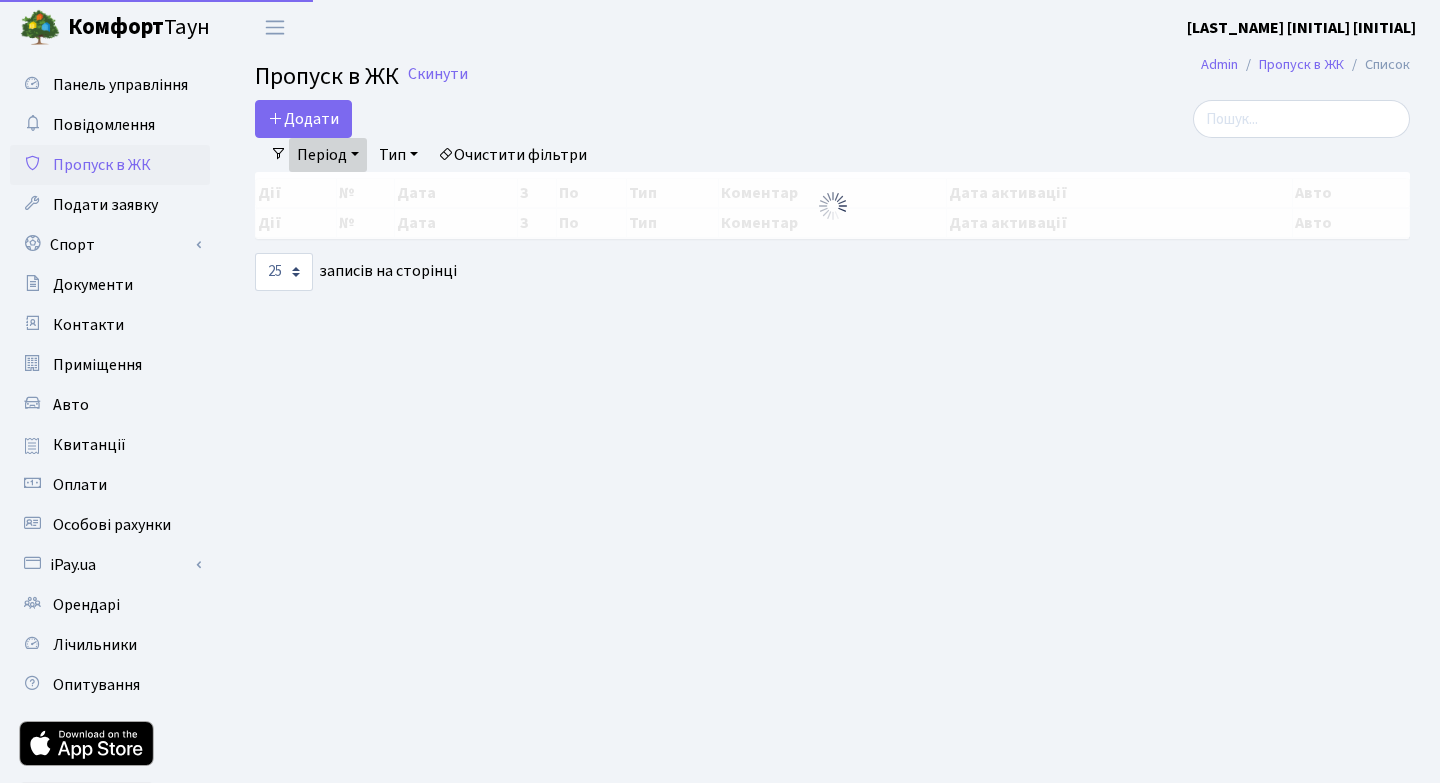 scroll, scrollTop: 0, scrollLeft: 0, axis: both 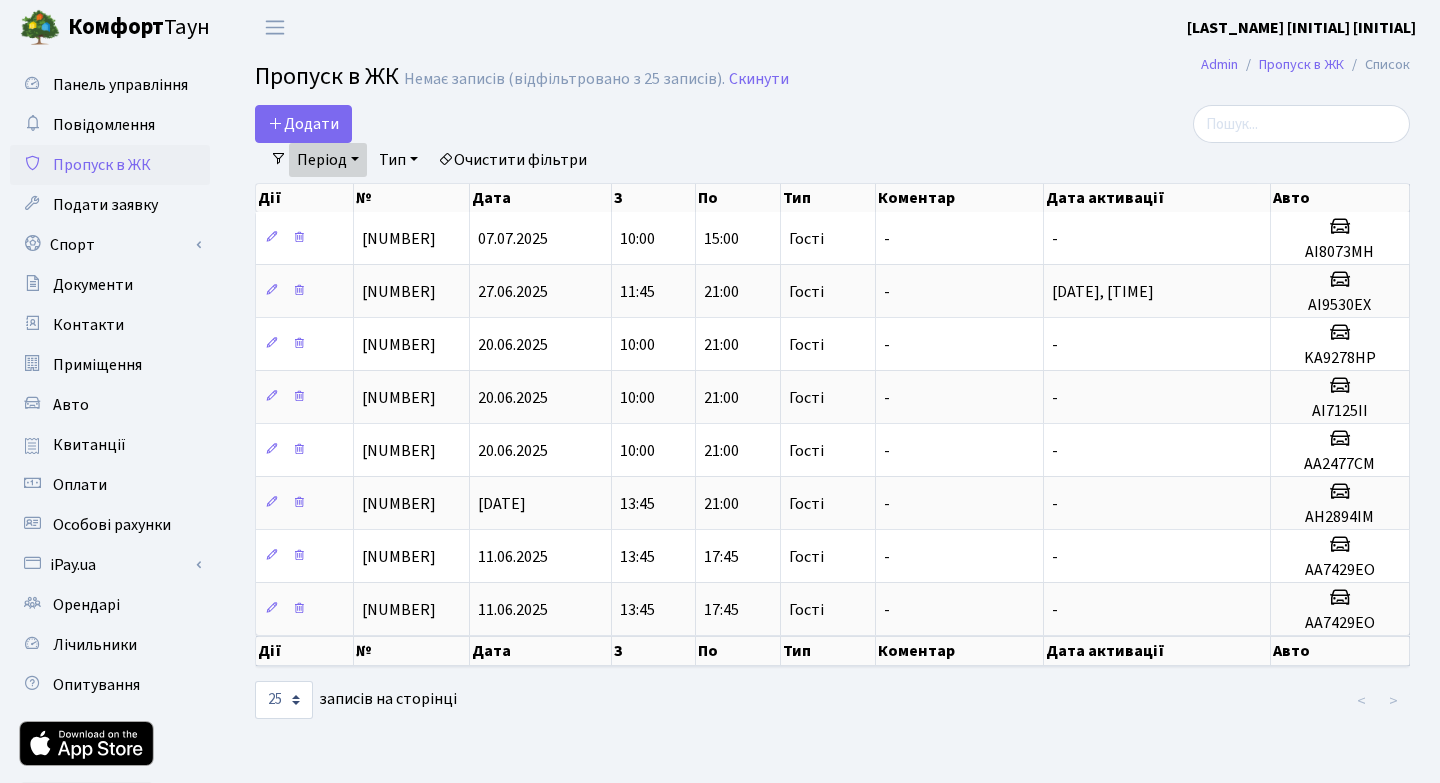 click on "Період" at bounding box center (328, 160) 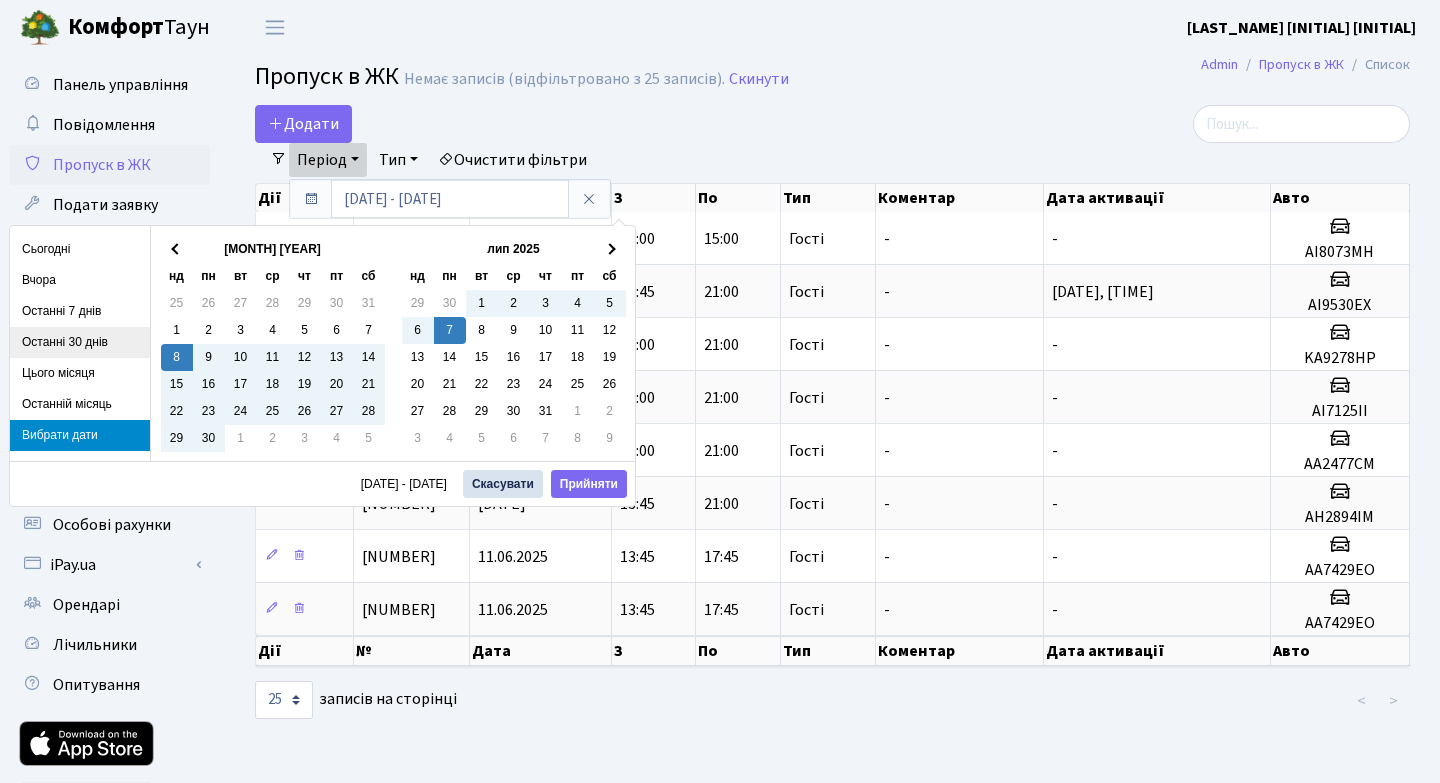 click on "Останні 30 днів" at bounding box center [80, 342] 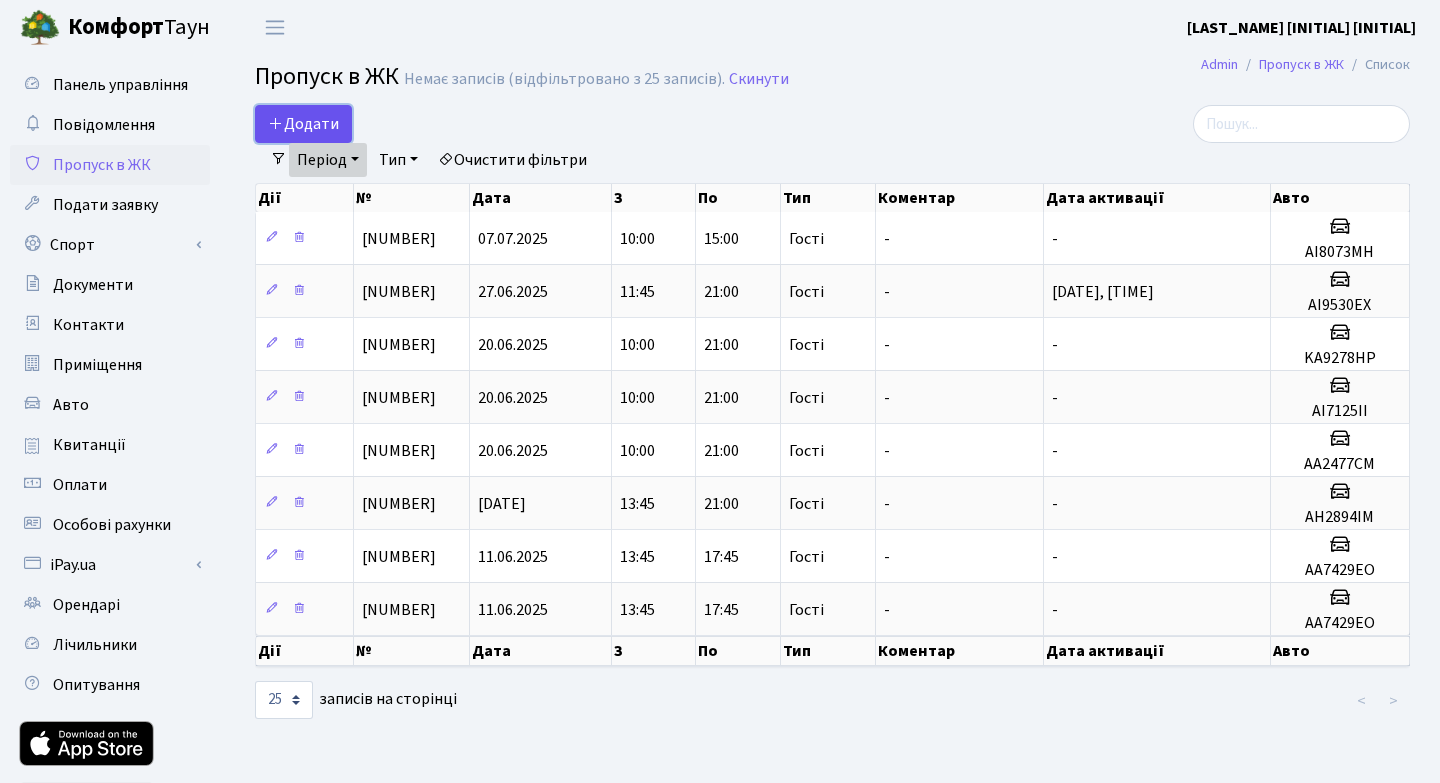 click on "Додати" at bounding box center (303, 124) 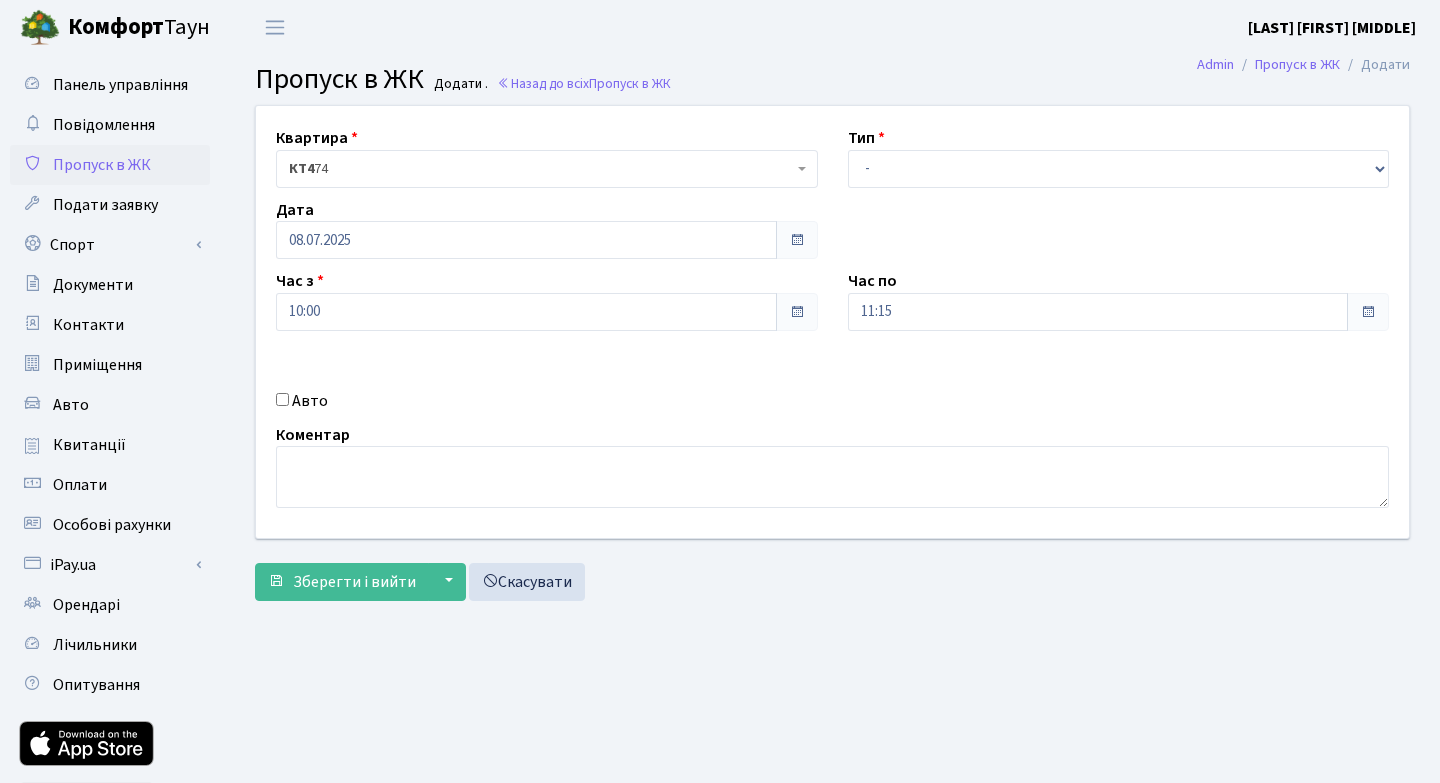 scroll, scrollTop: 0, scrollLeft: 0, axis: both 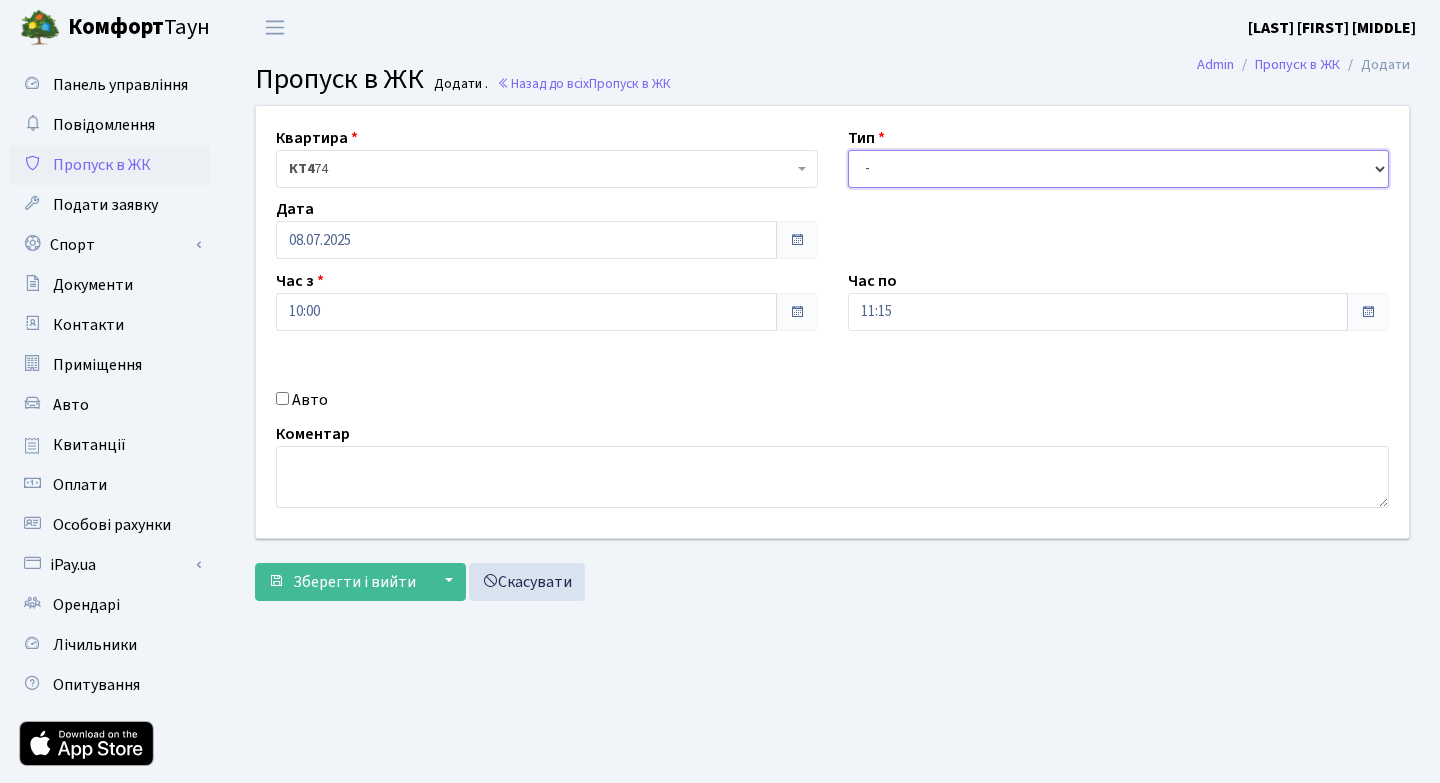 click on "-
Доставка
Таксі
Гості
Сервіс" at bounding box center (1119, 169) 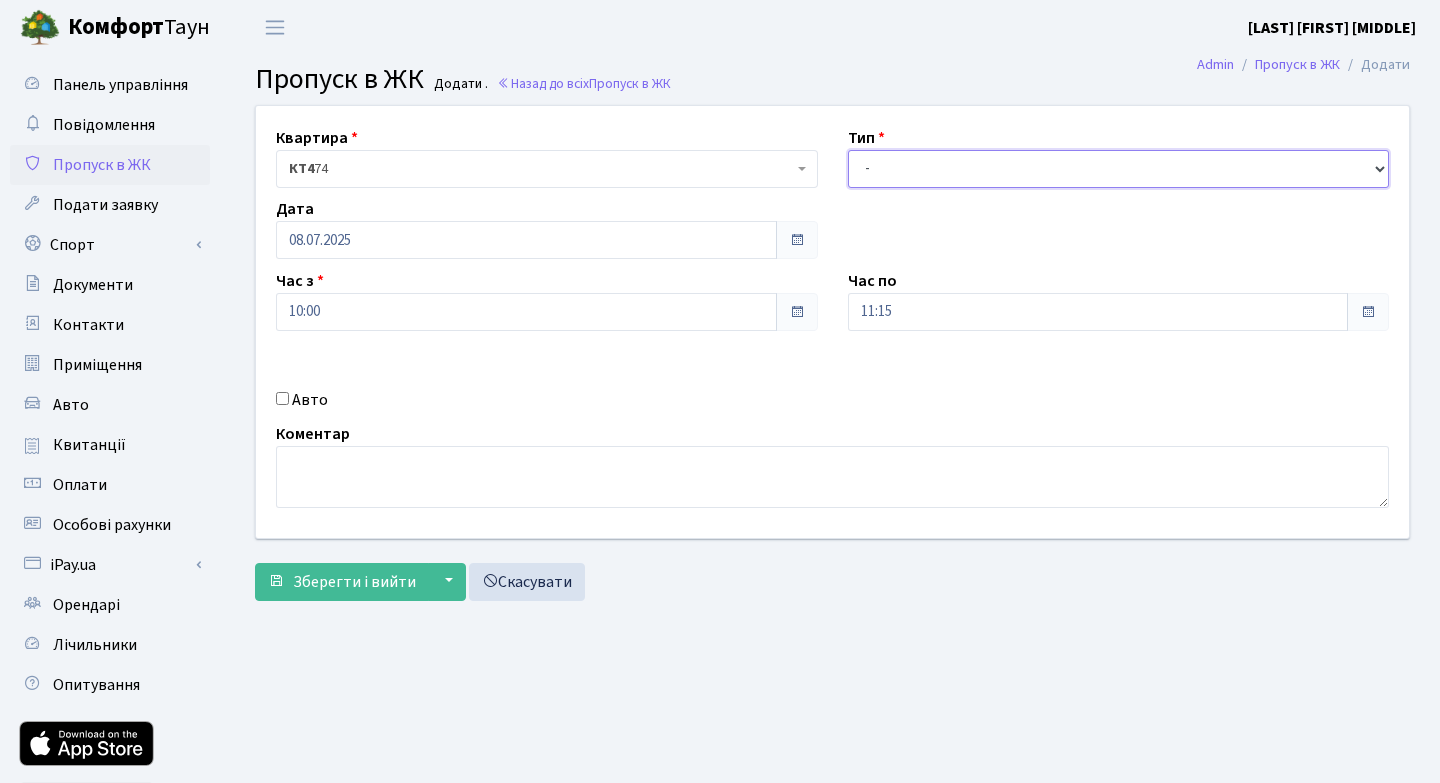 select on "3" 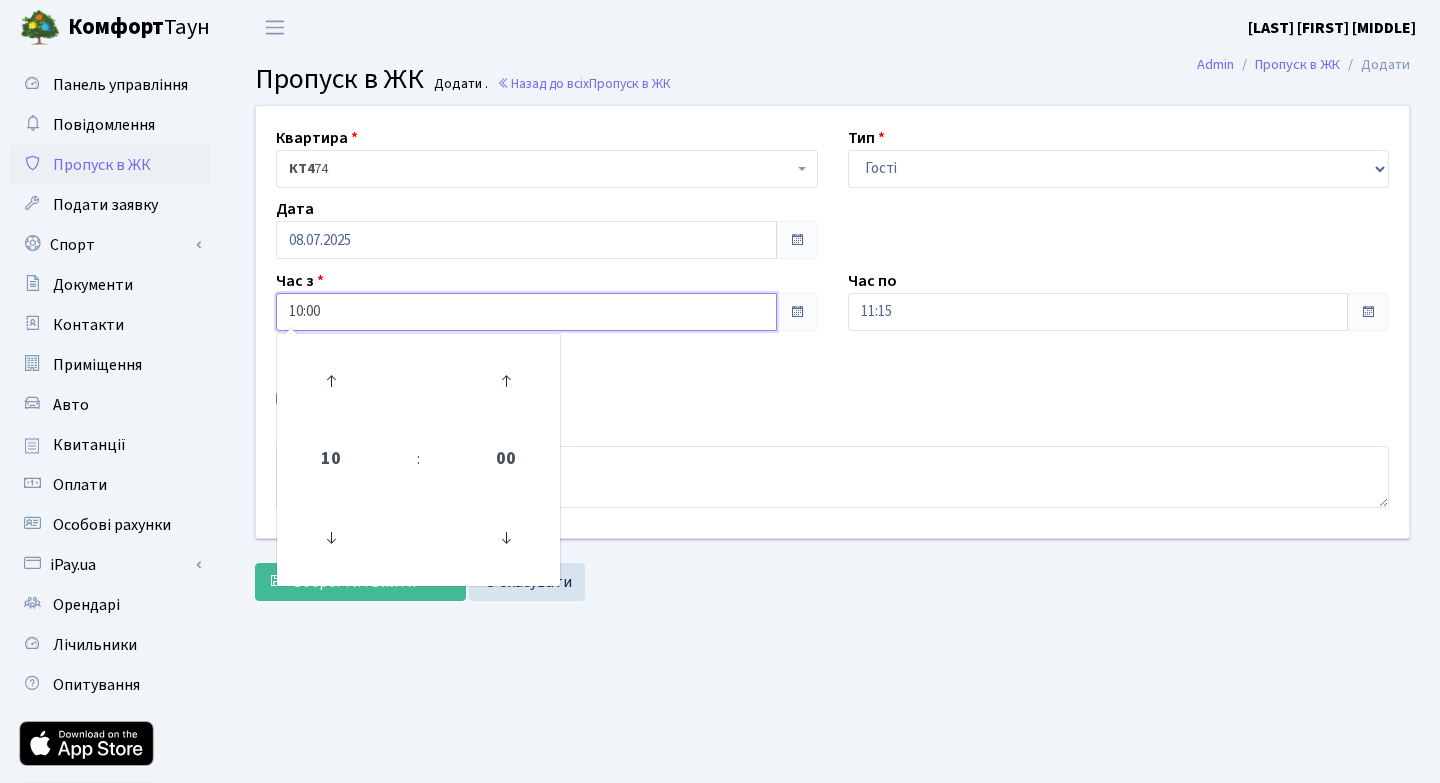click on "10:00" at bounding box center (526, 312) 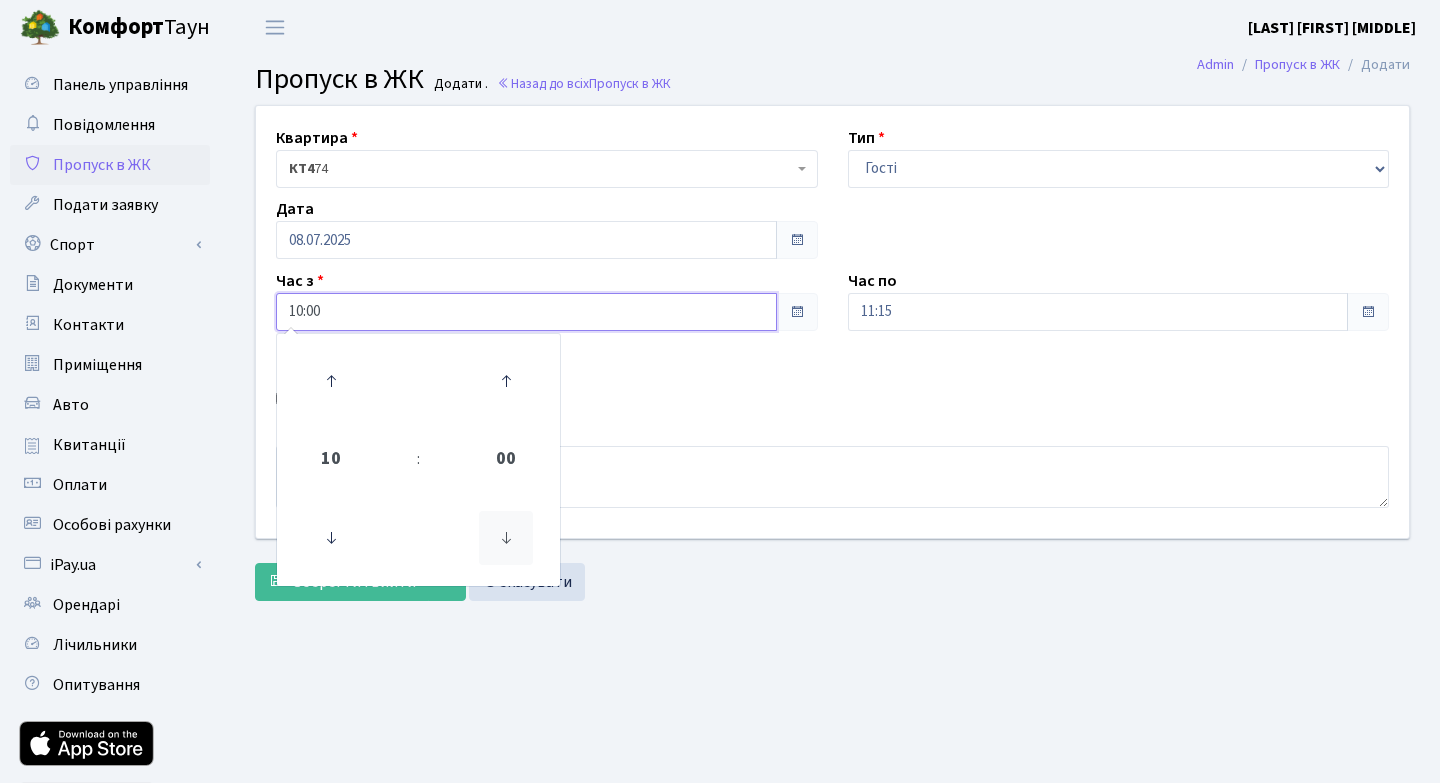 click at bounding box center (331, 538) 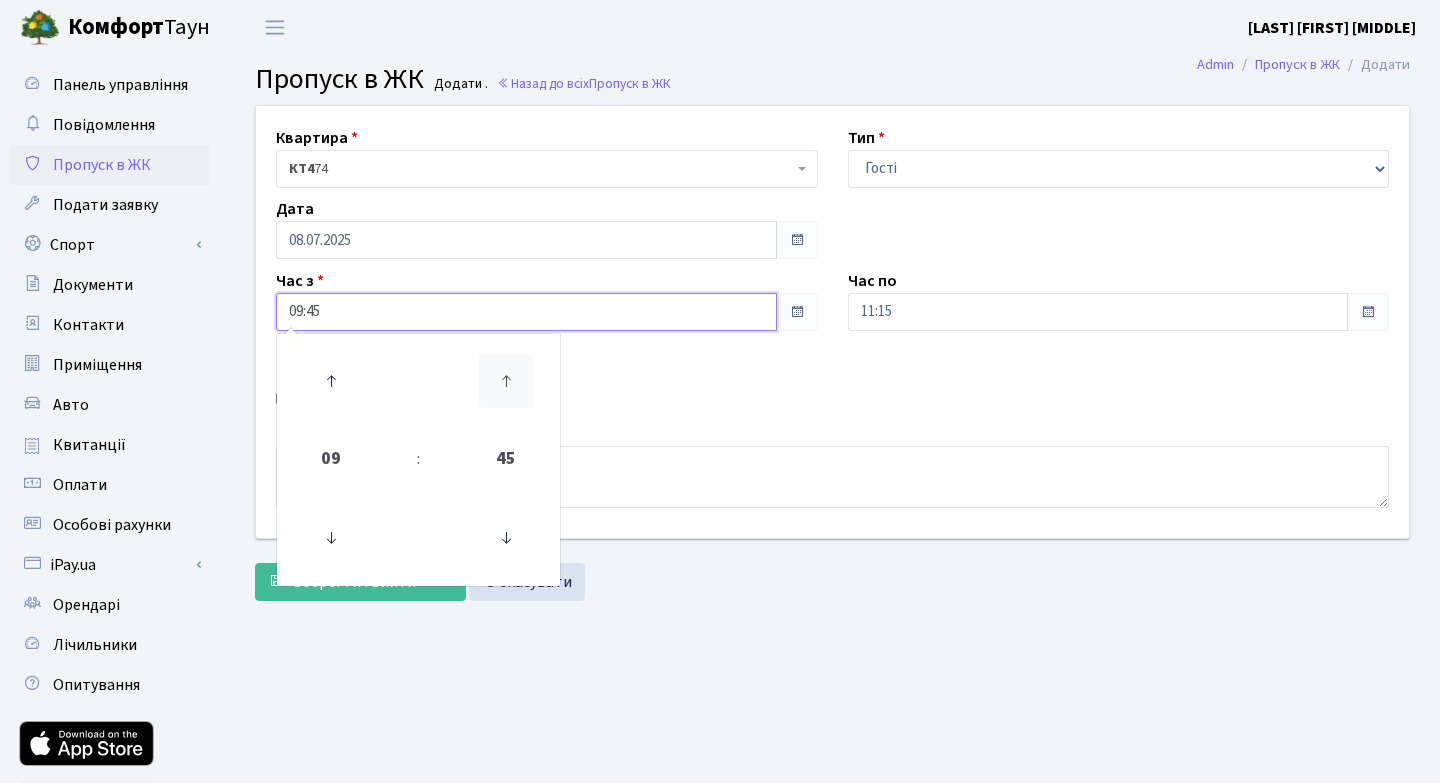 click at bounding box center [331, 381] 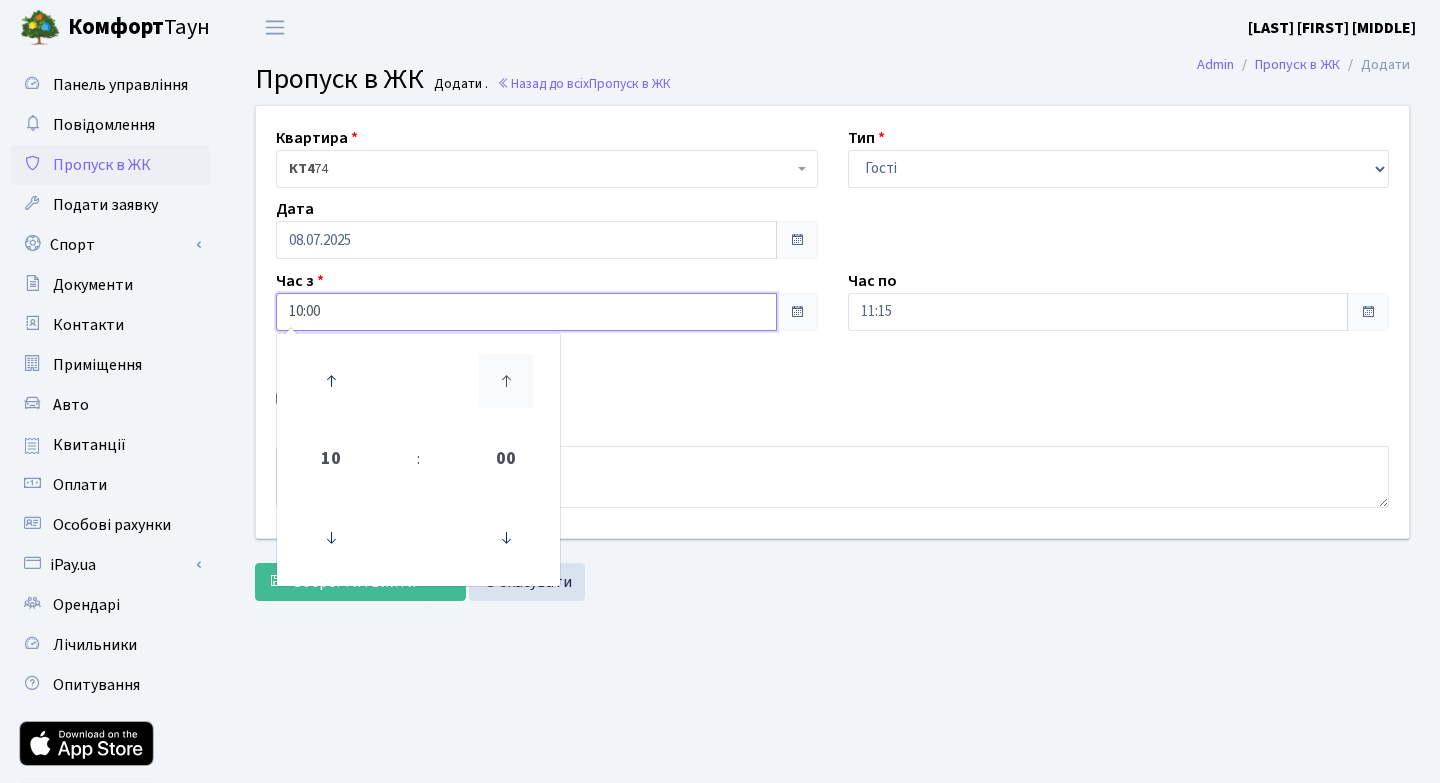 click at bounding box center (331, 381) 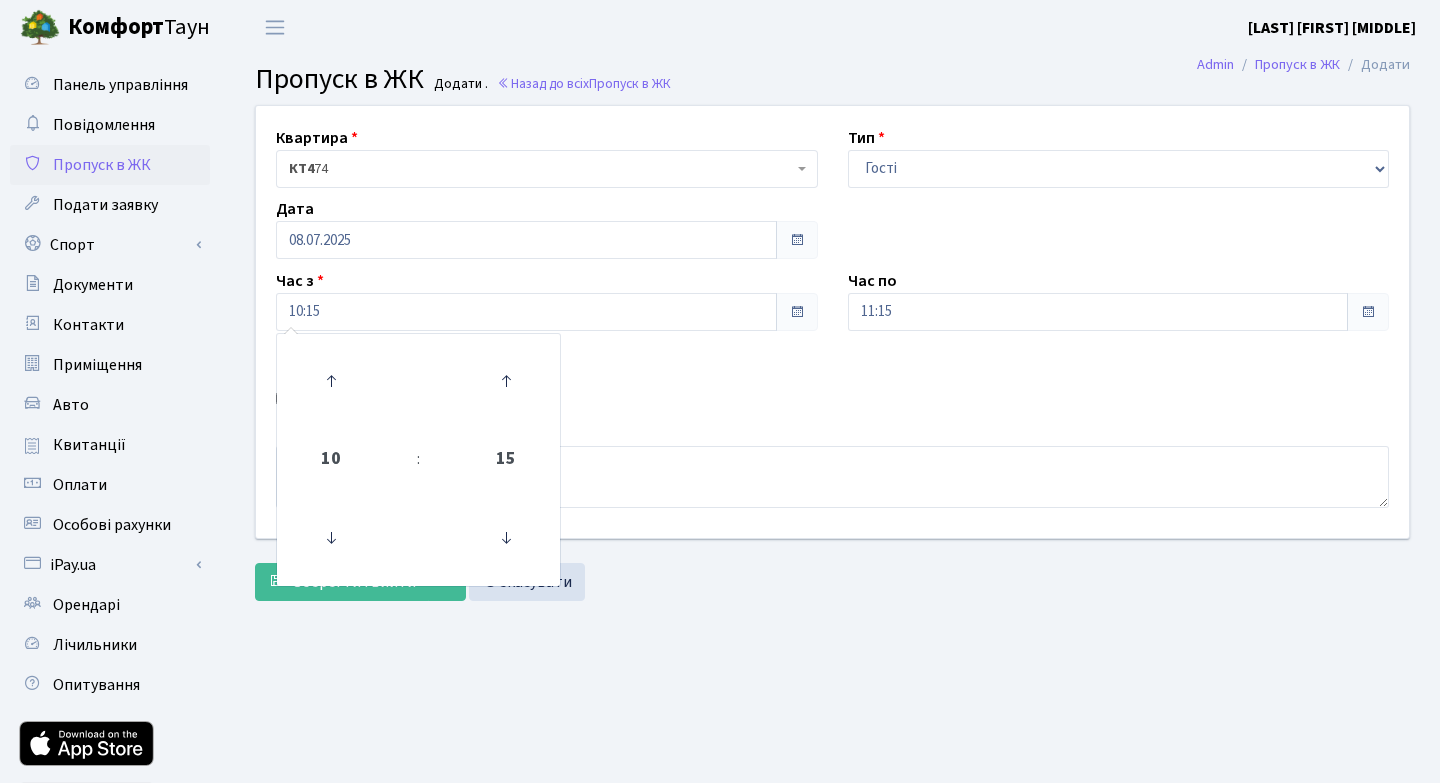 click on "Авто" at bounding box center (547, 400) 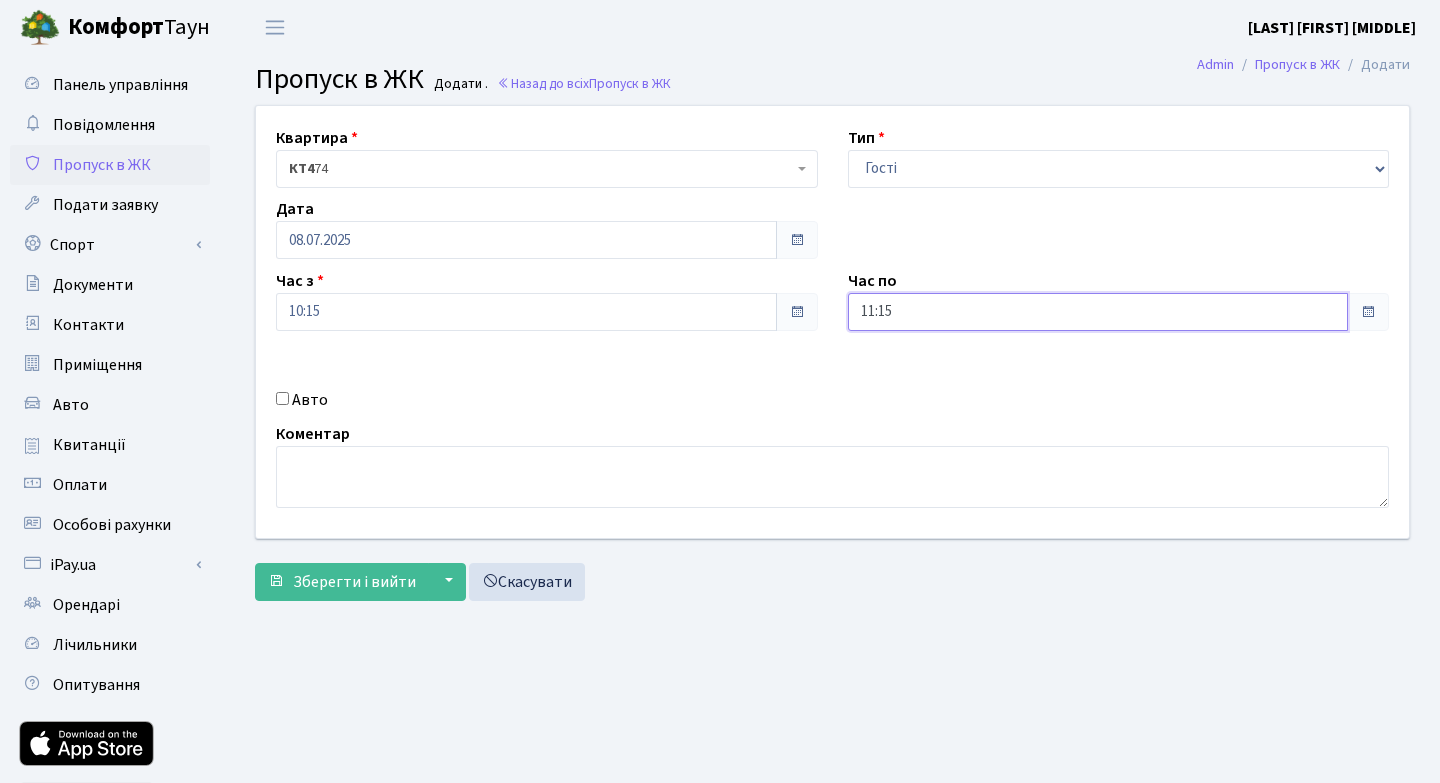 click on "11:15" at bounding box center (526, 240) 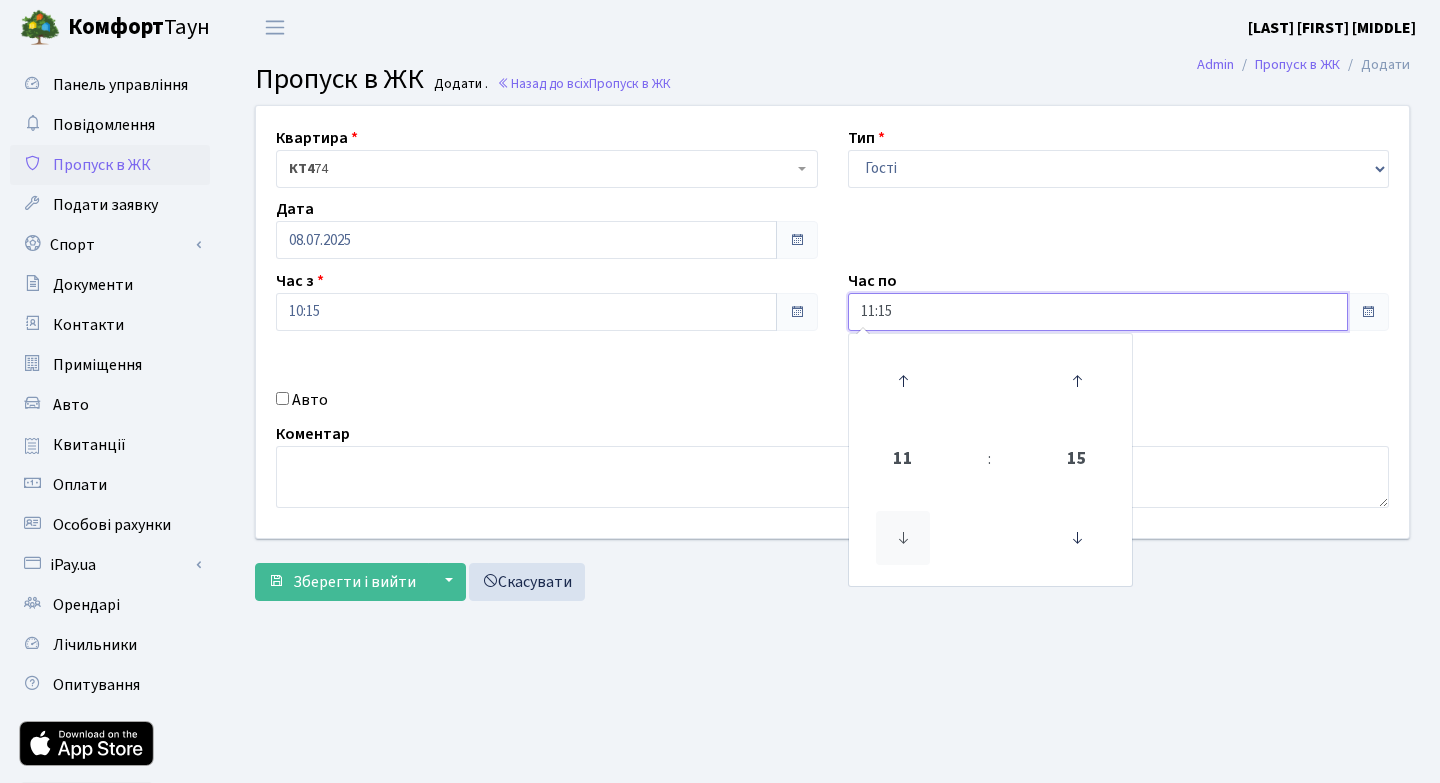 click at bounding box center [903, 538] 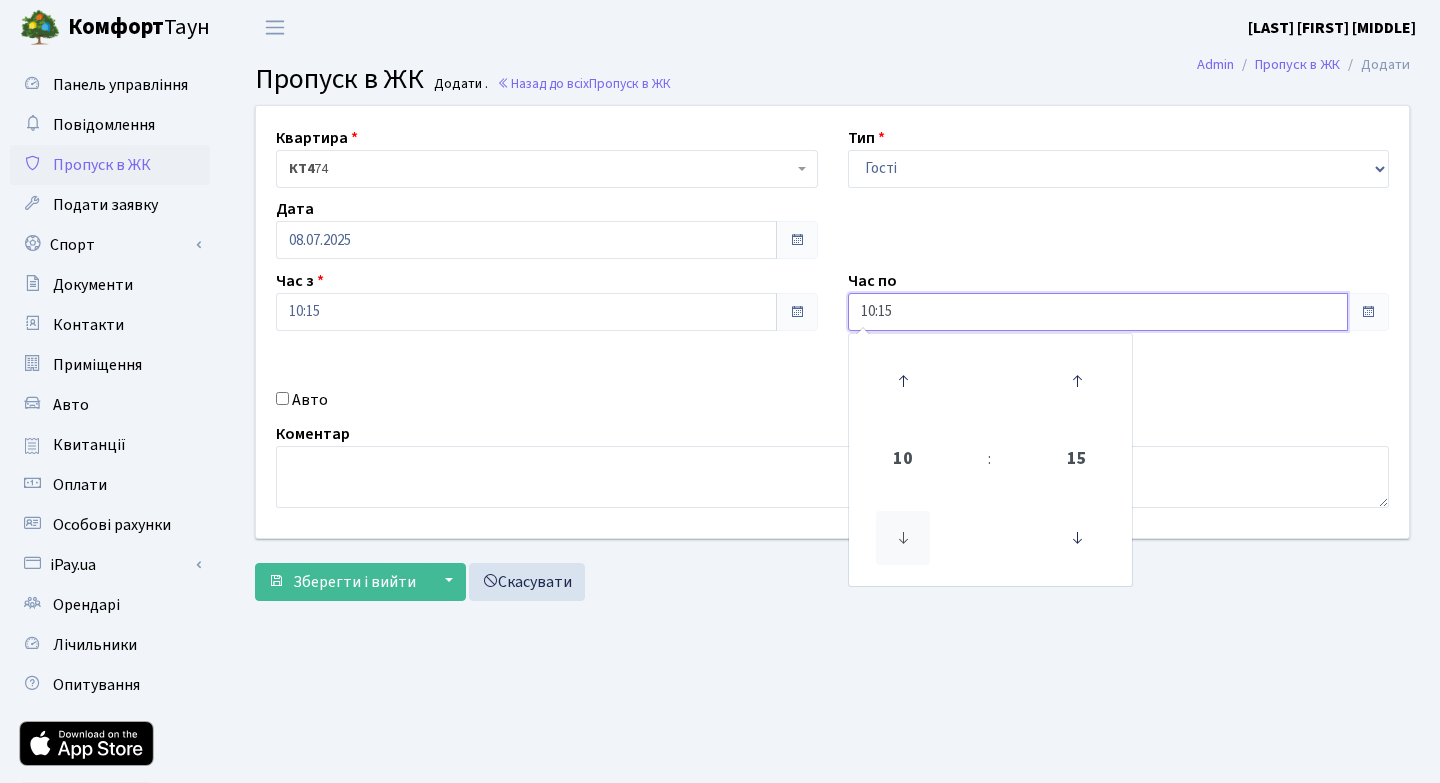 click at bounding box center (903, 538) 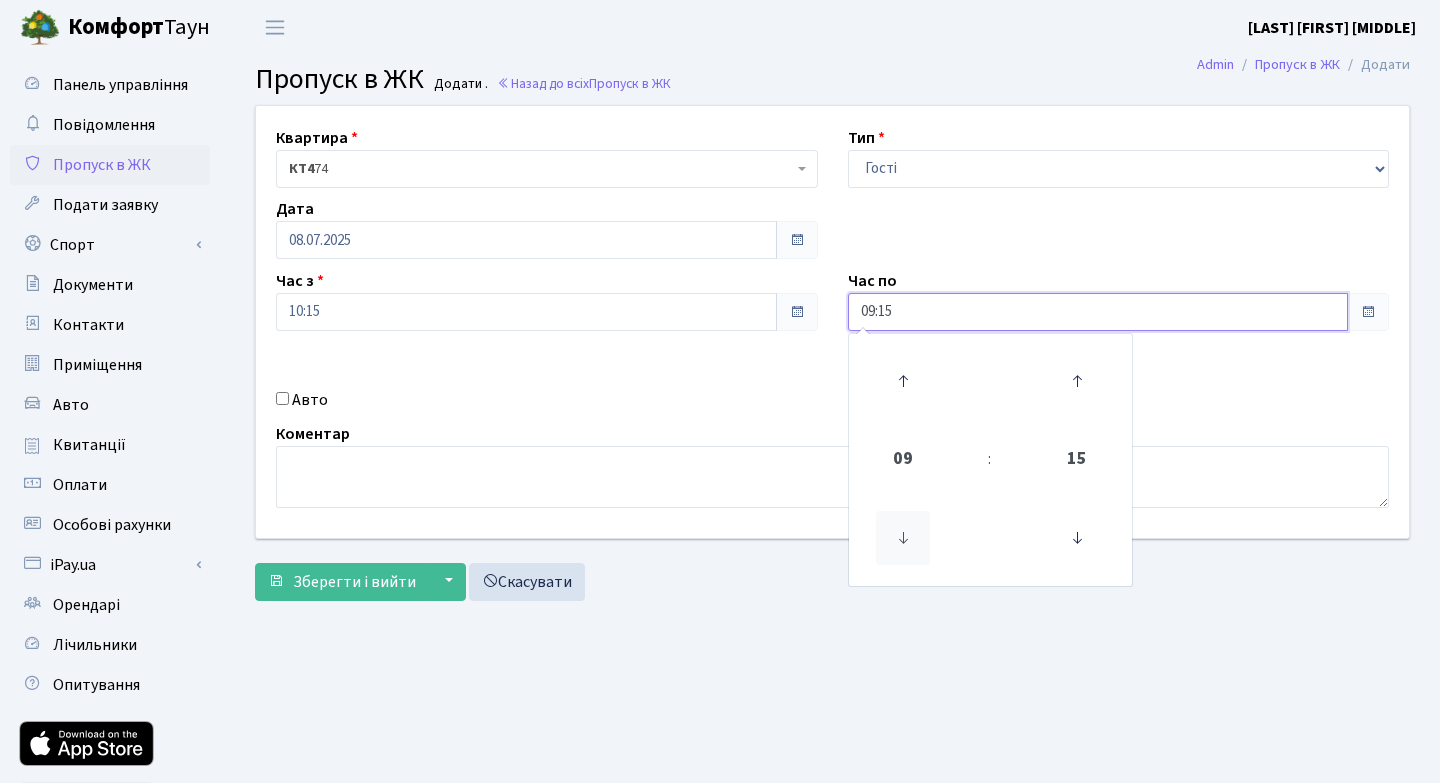 click at bounding box center [903, 538] 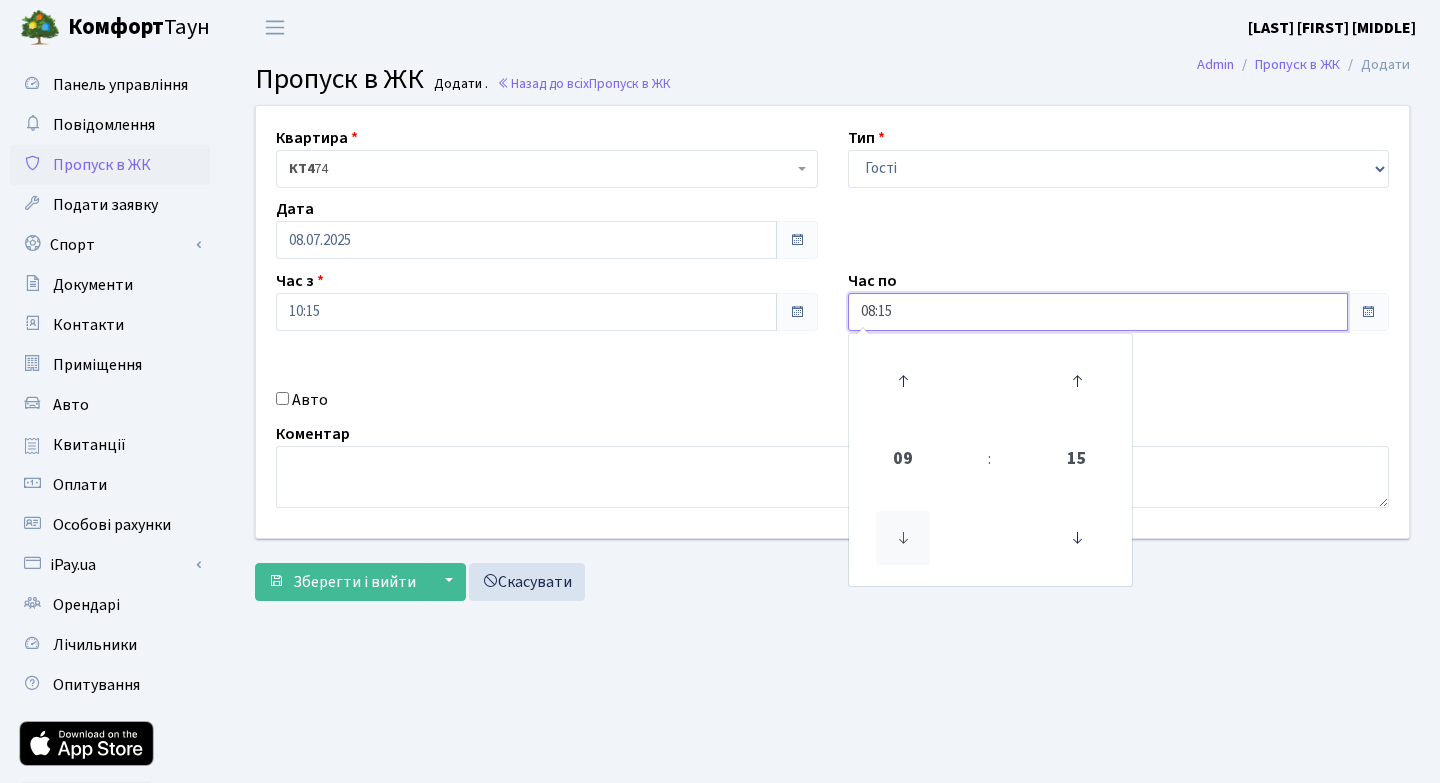 click at bounding box center (903, 538) 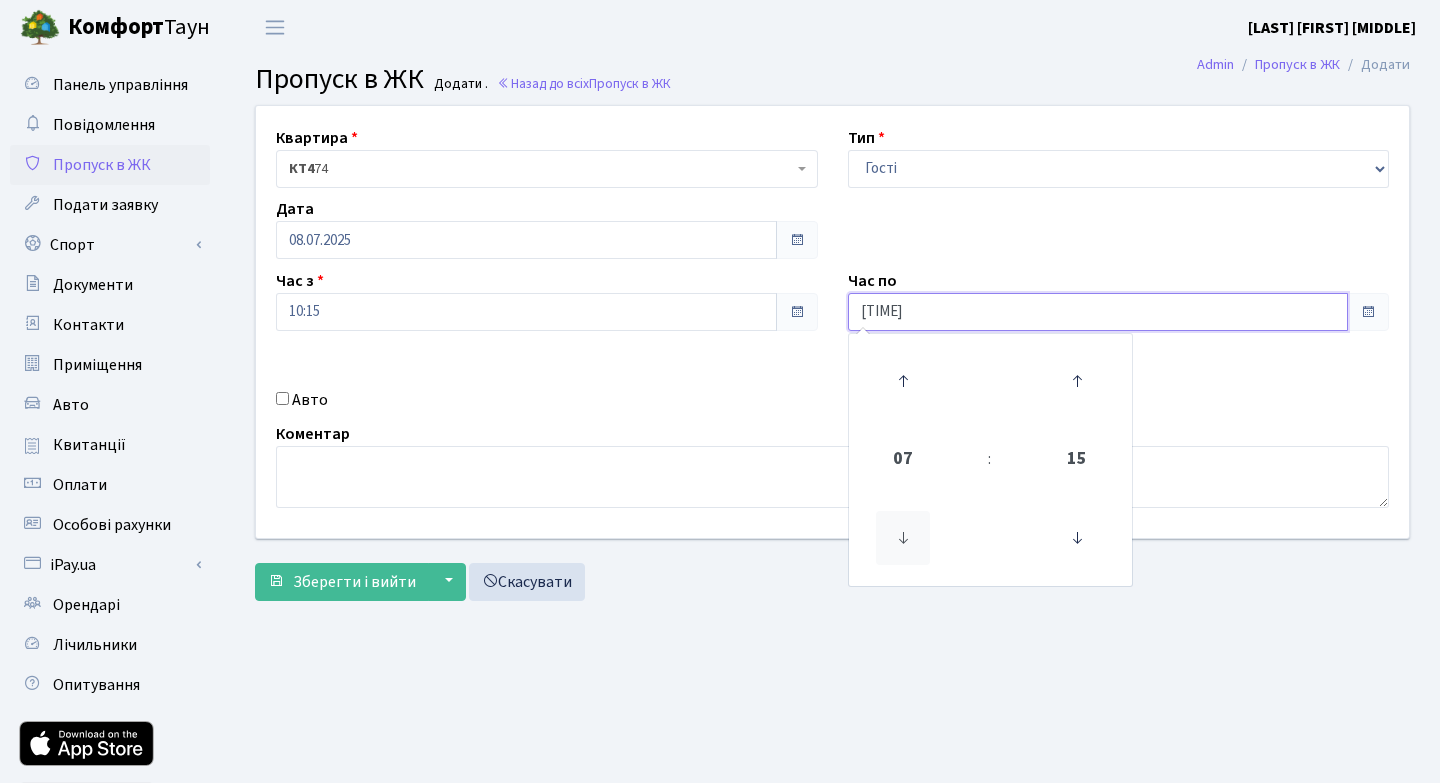 click at bounding box center (903, 538) 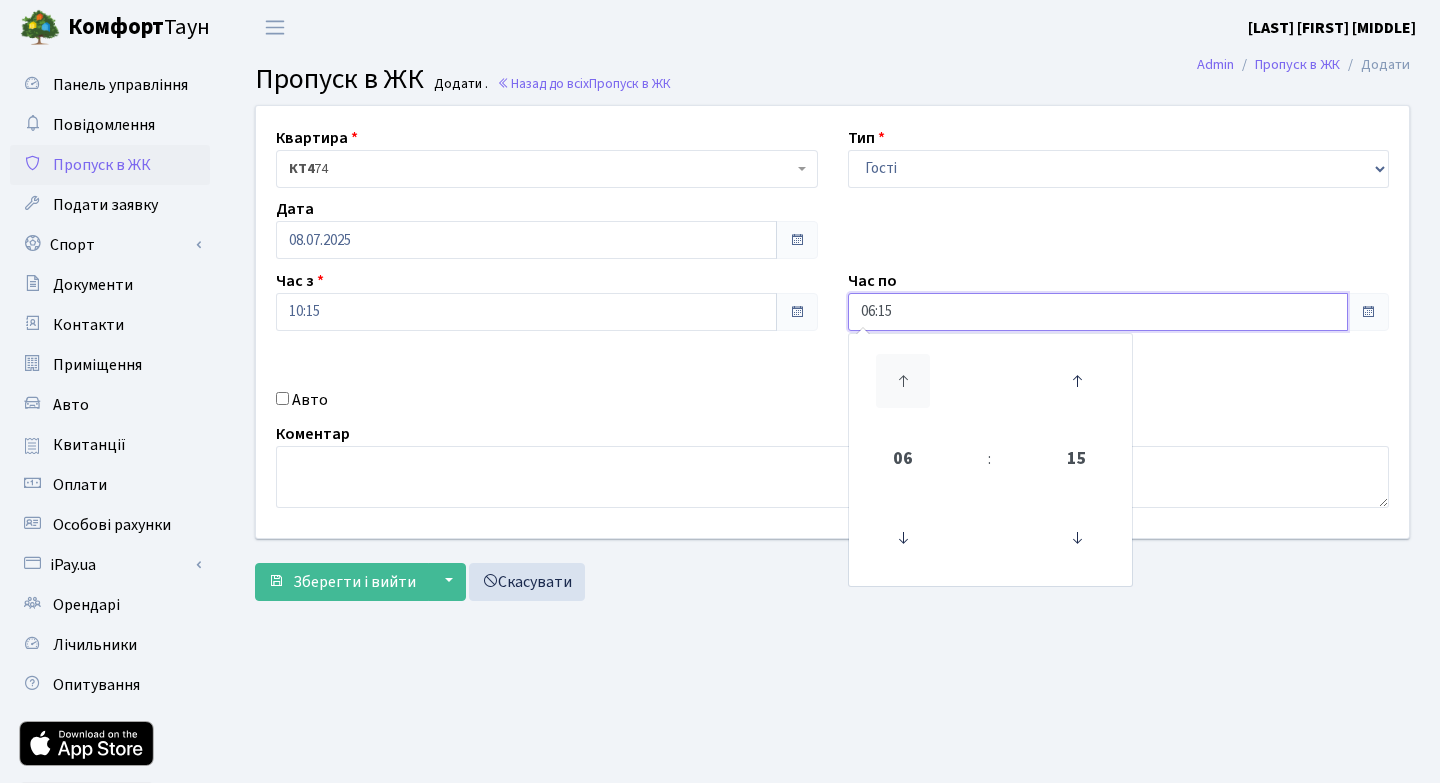 click at bounding box center [903, 381] 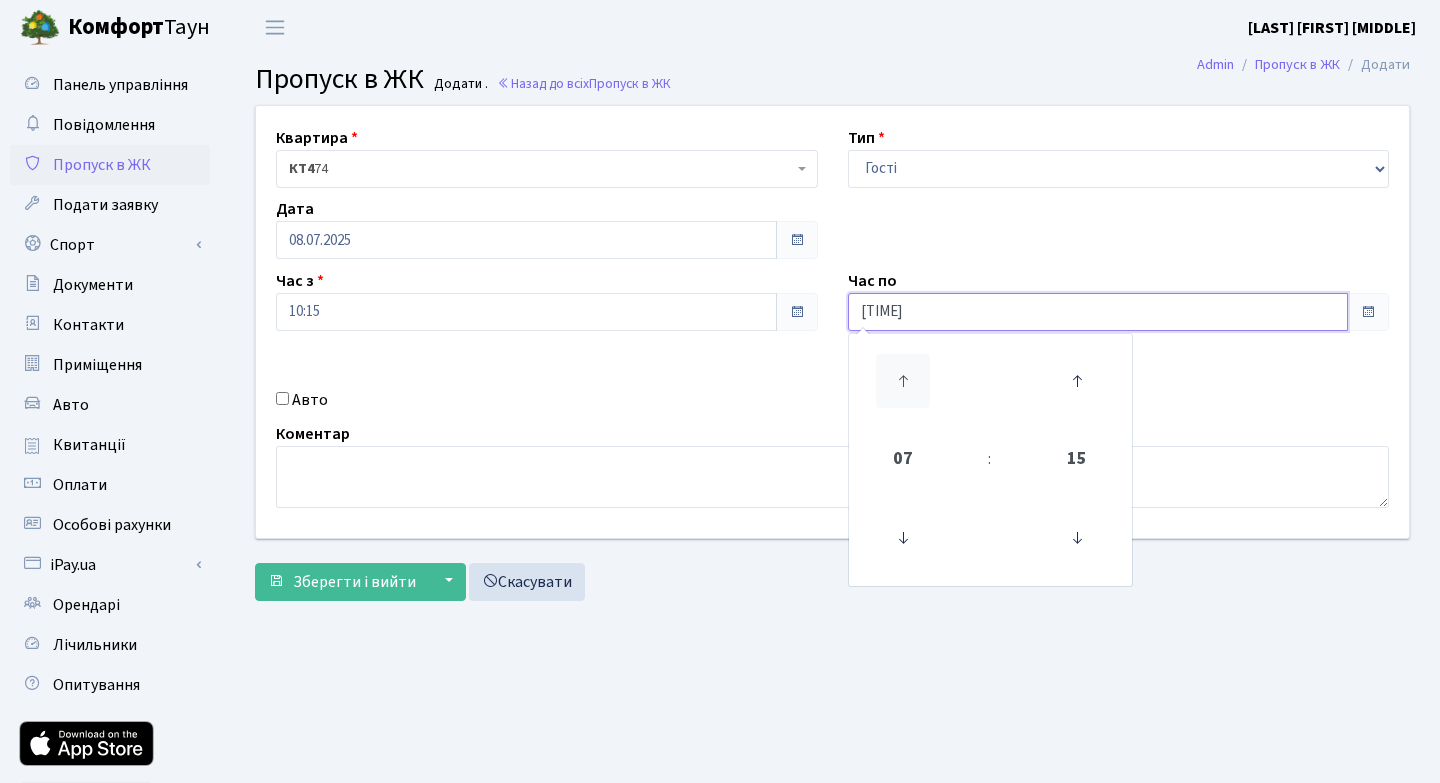 click at bounding box center [903, 381] 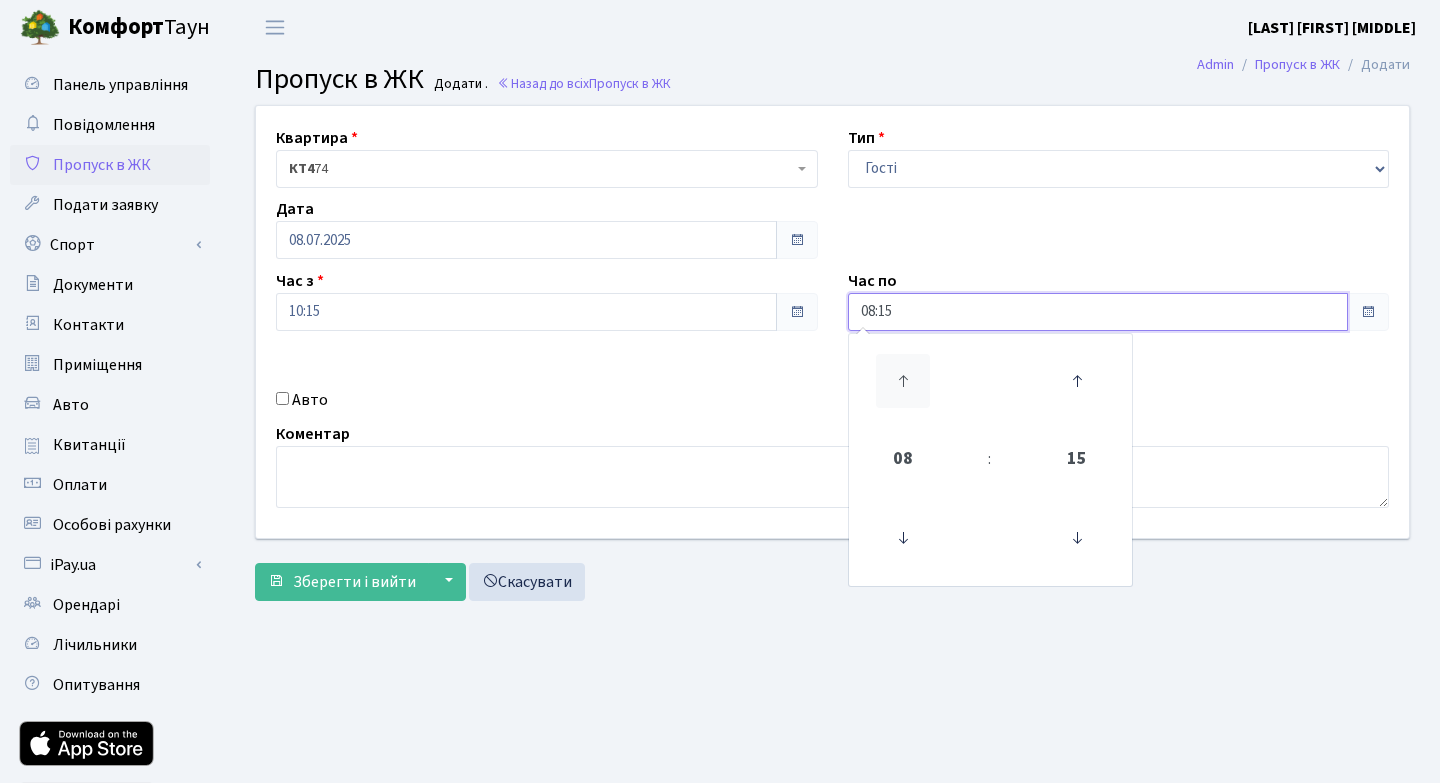 click at bounding box center (903, 381) 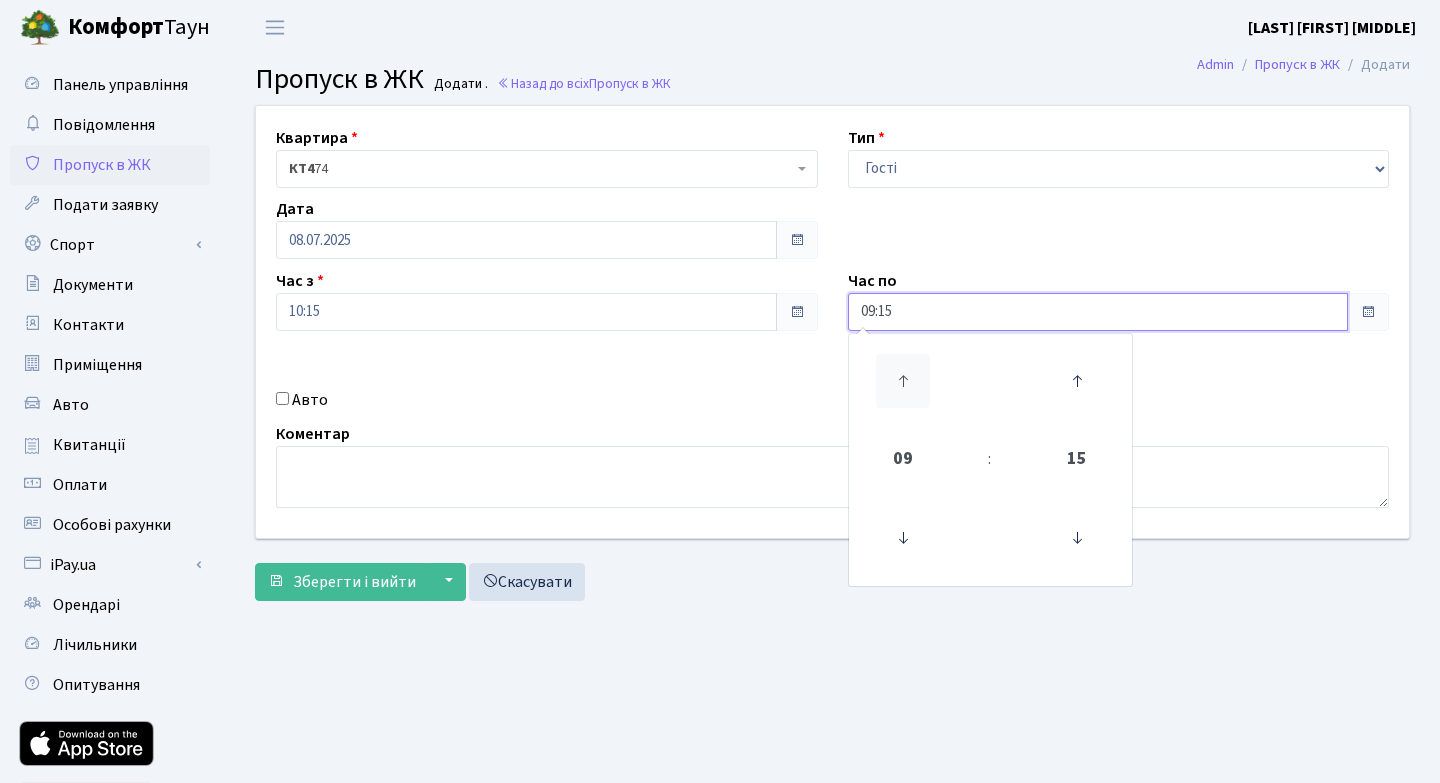 click at bounding box center [903, 381] 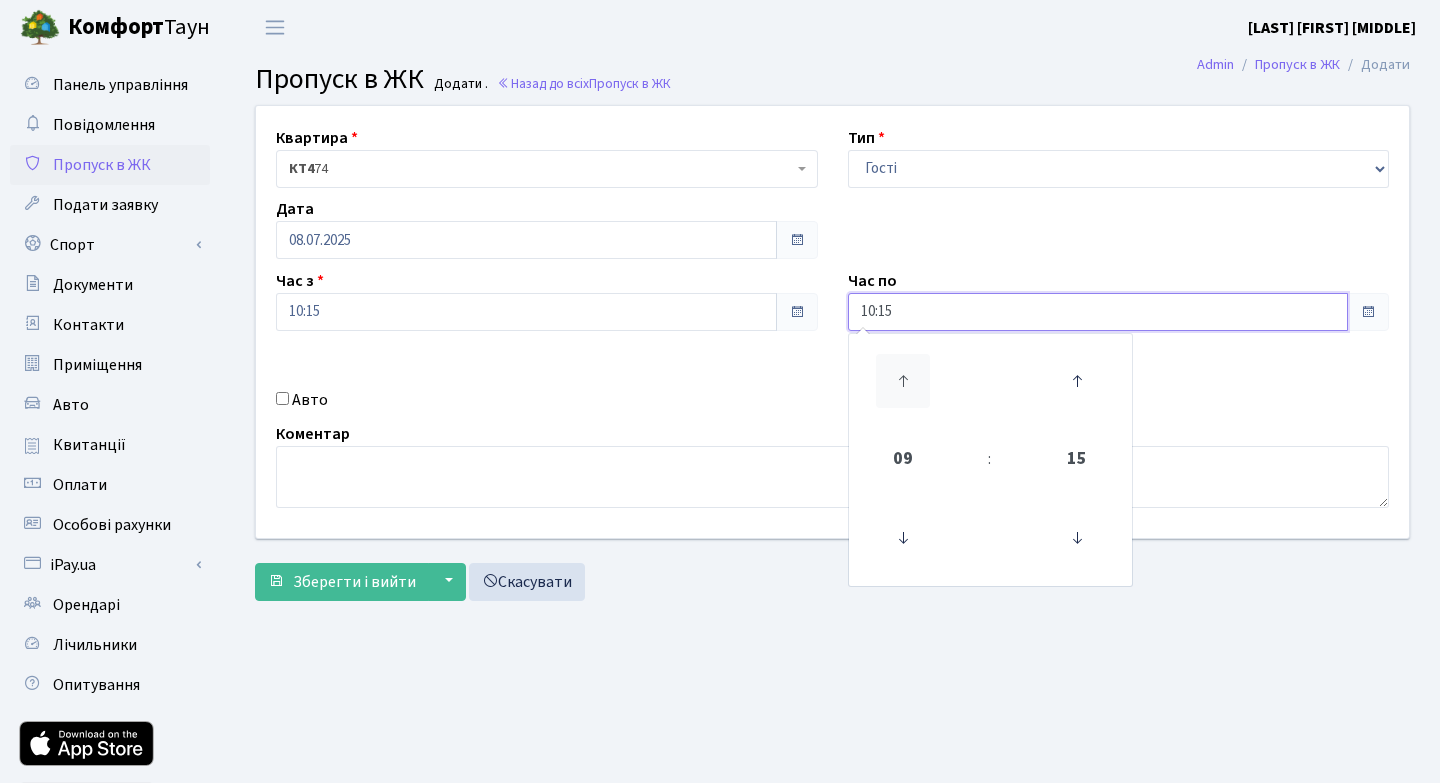 click at bounding box center [903, 381] 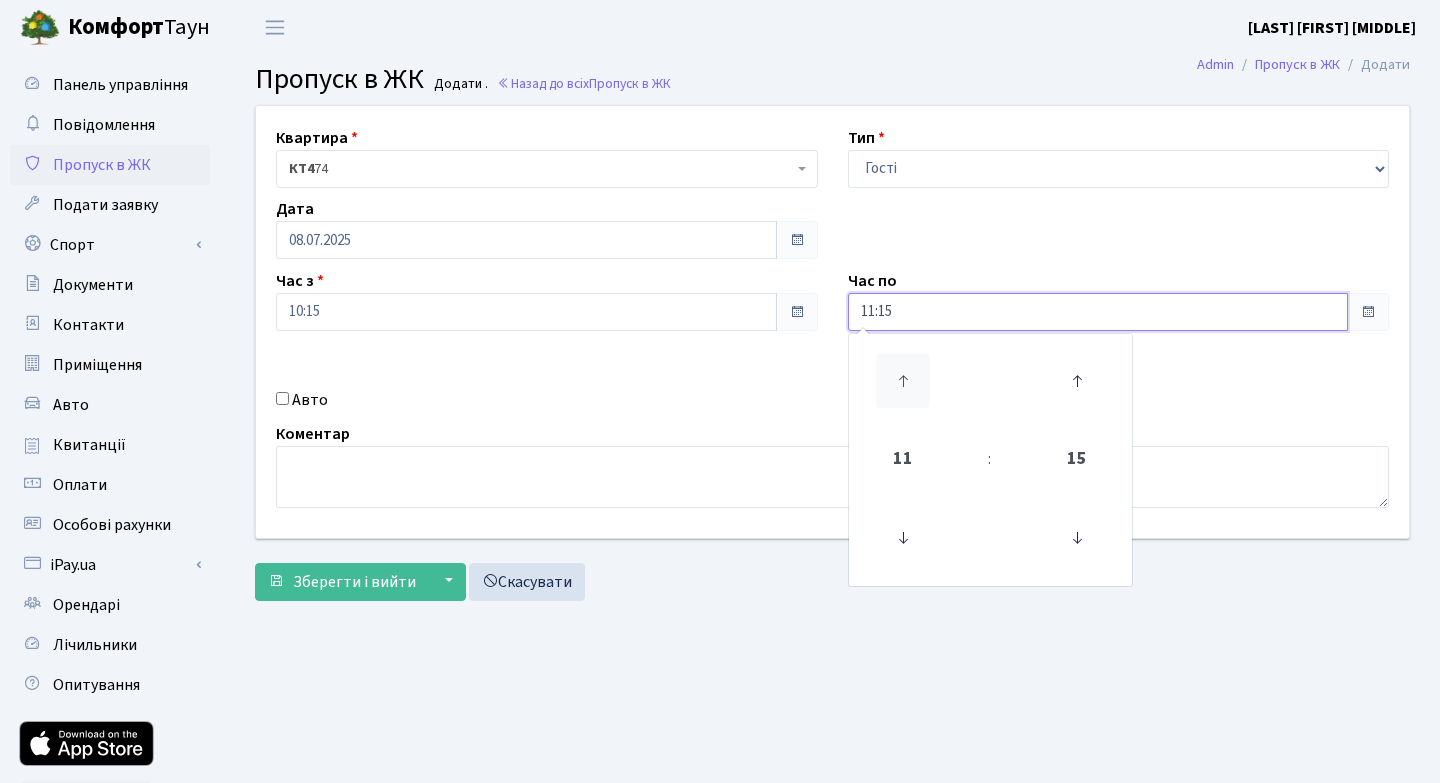click at bounding box center [903, 381] 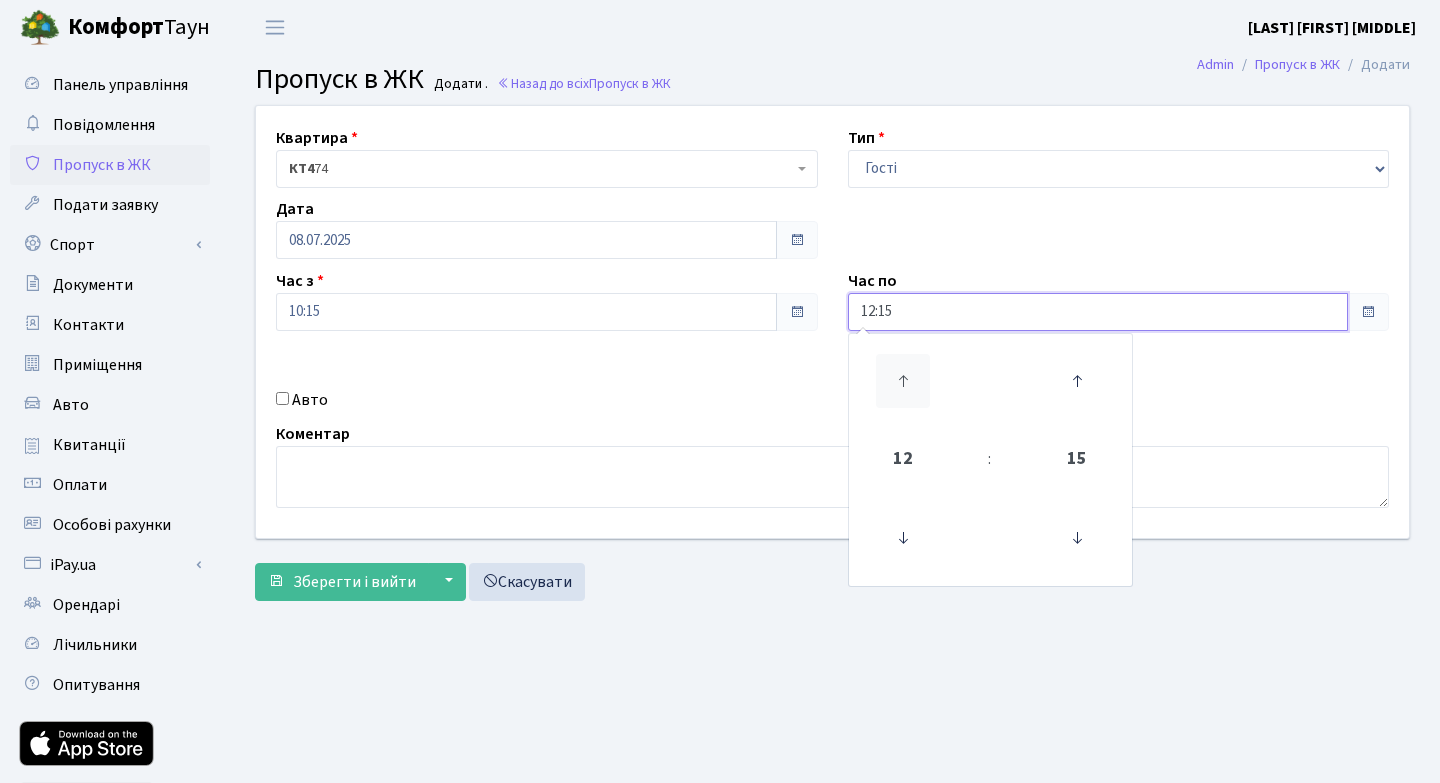 click at bounding box center (903, 381) 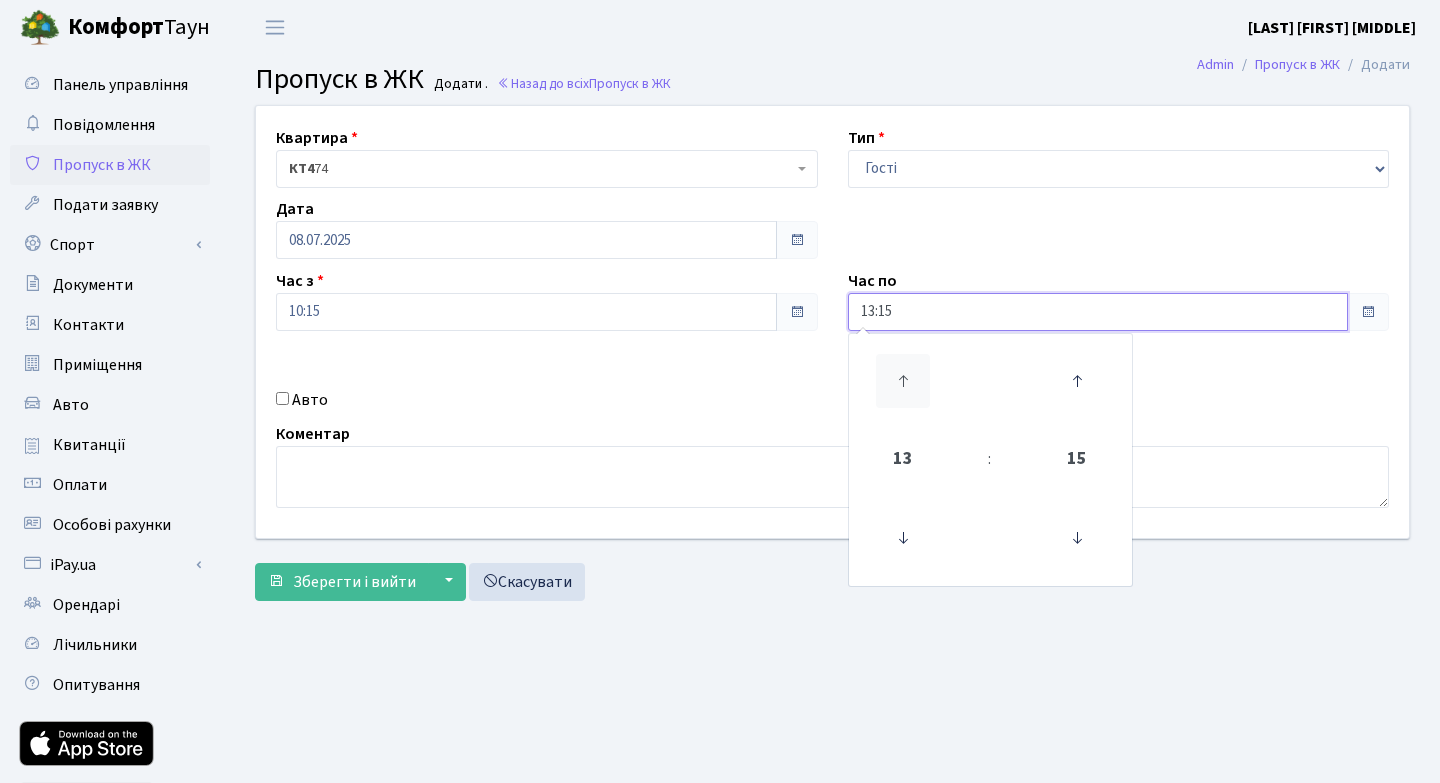 click at bounding box center [903, 381] 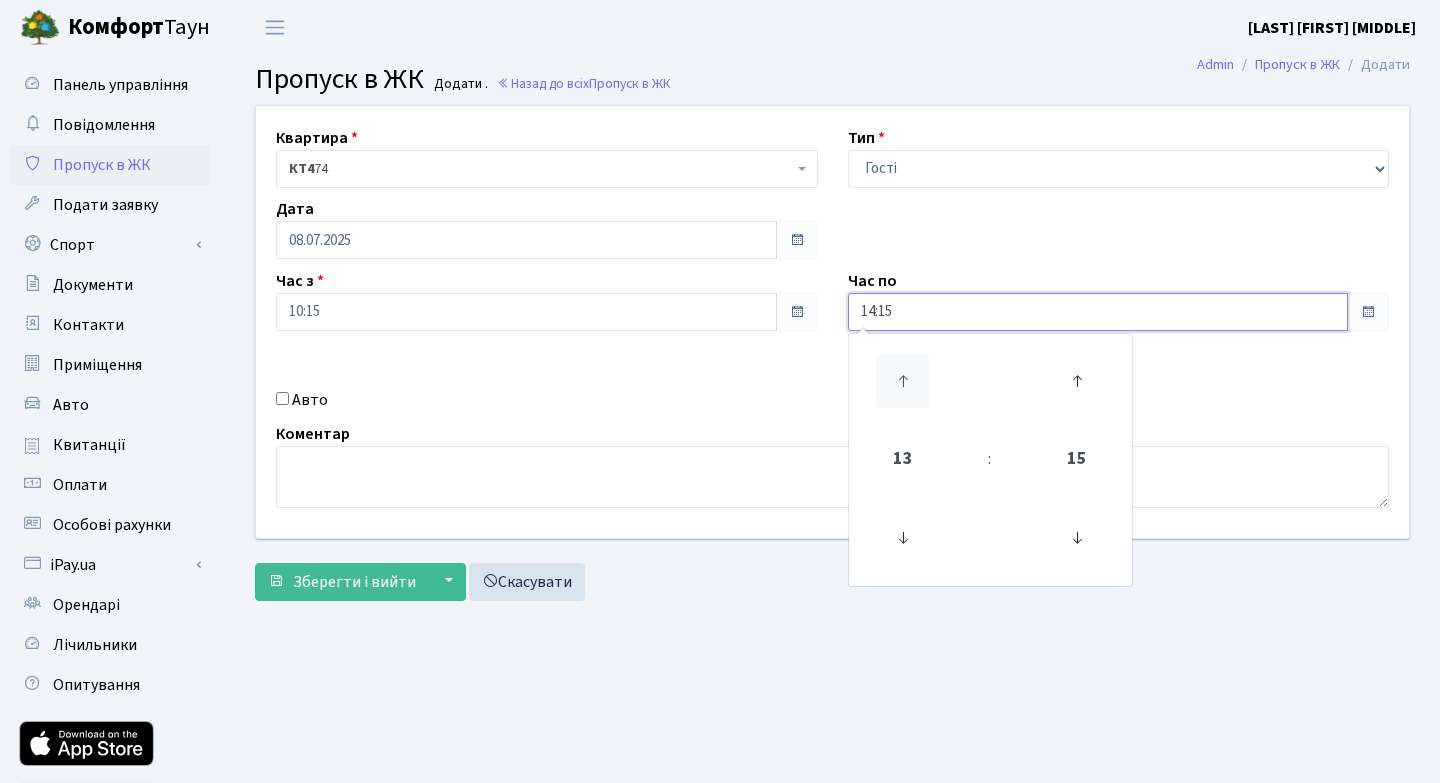 click at bounding box center (903, 381) 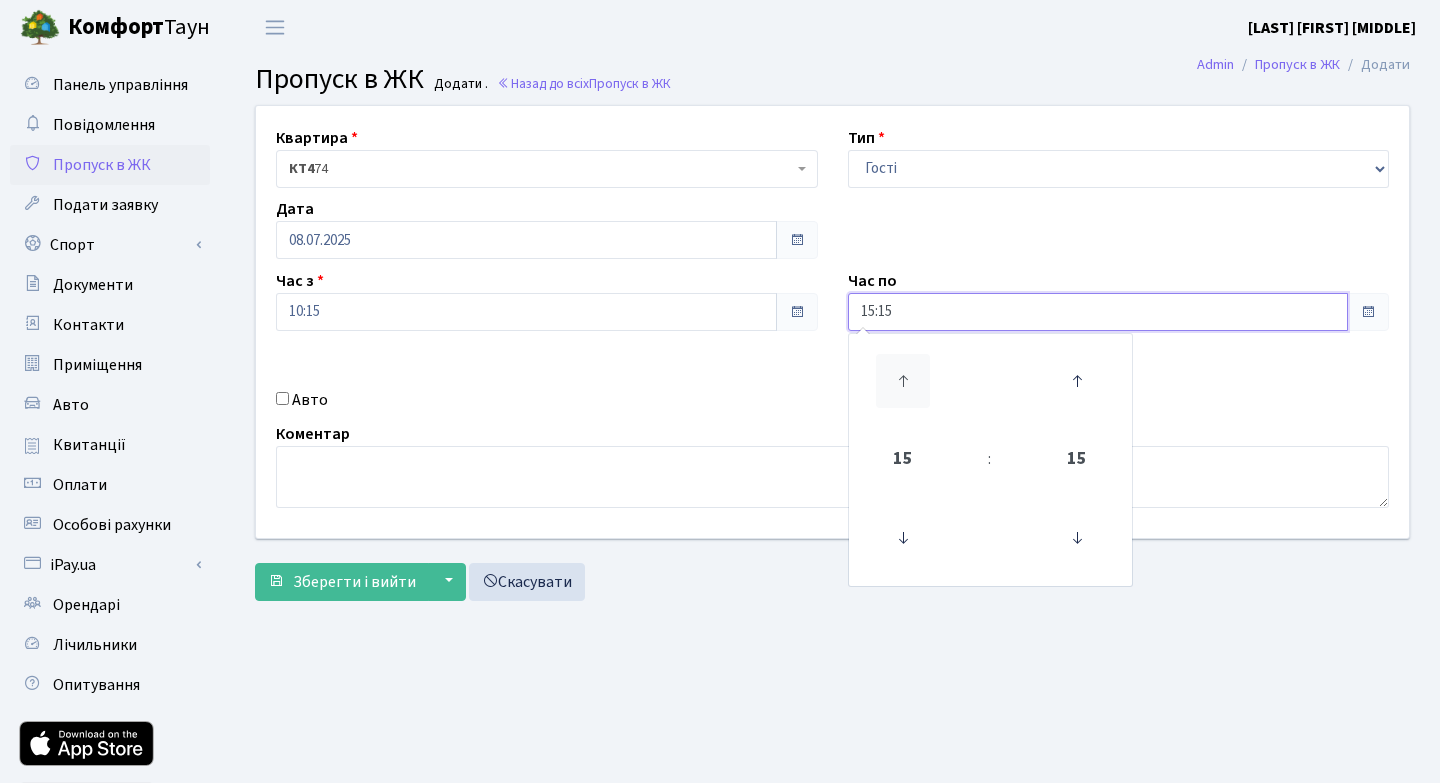 click at bounding box center (903, 381) 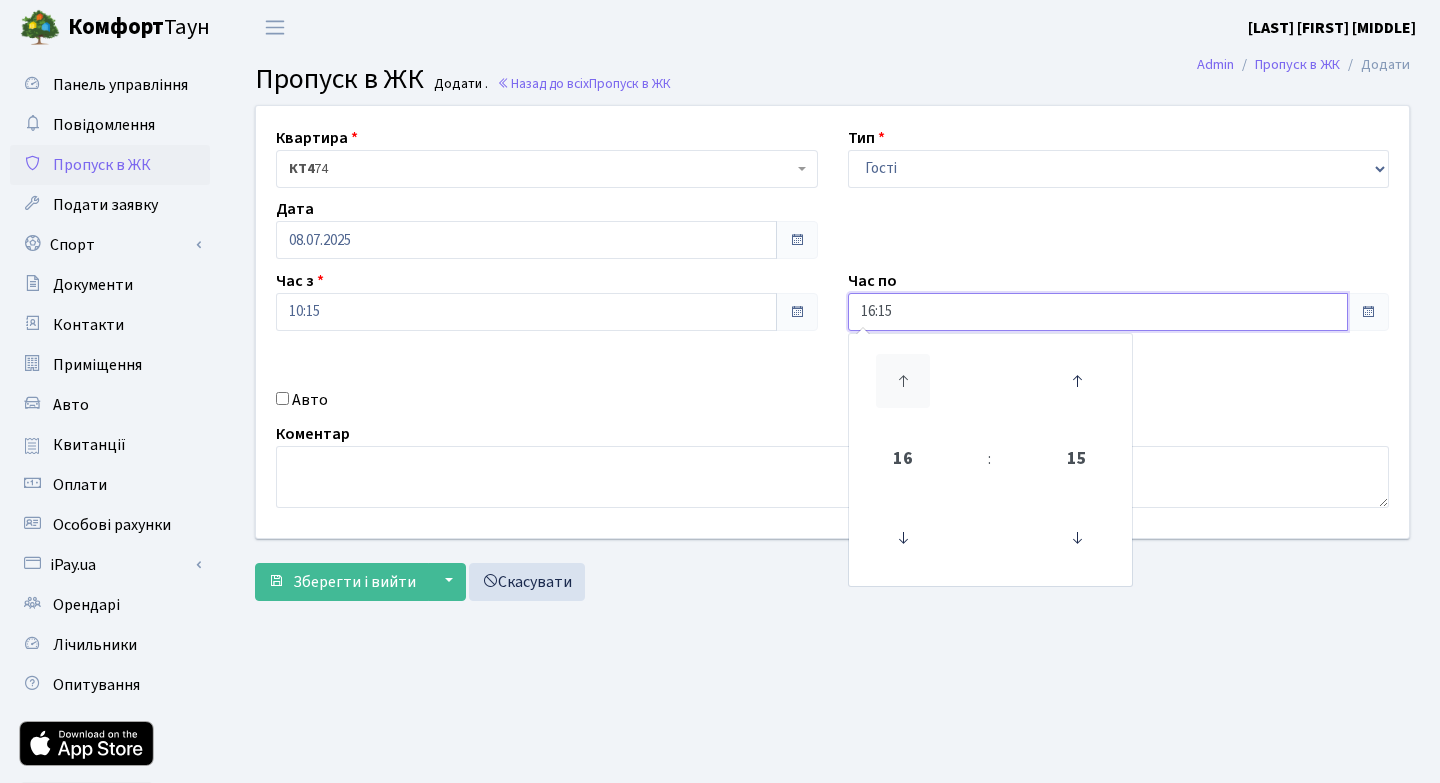 click at bounding box center (903, 381) 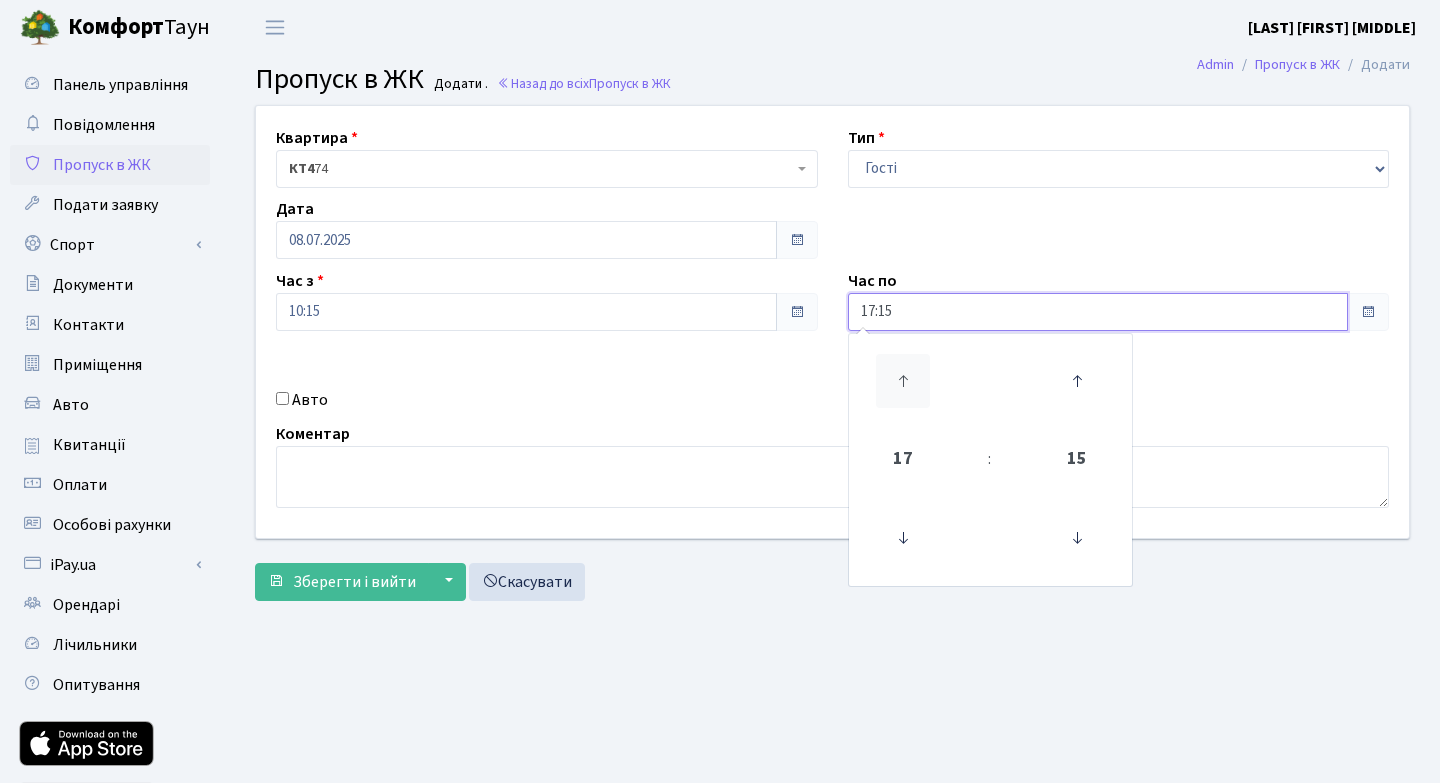 click at bounding box center (903, 381) 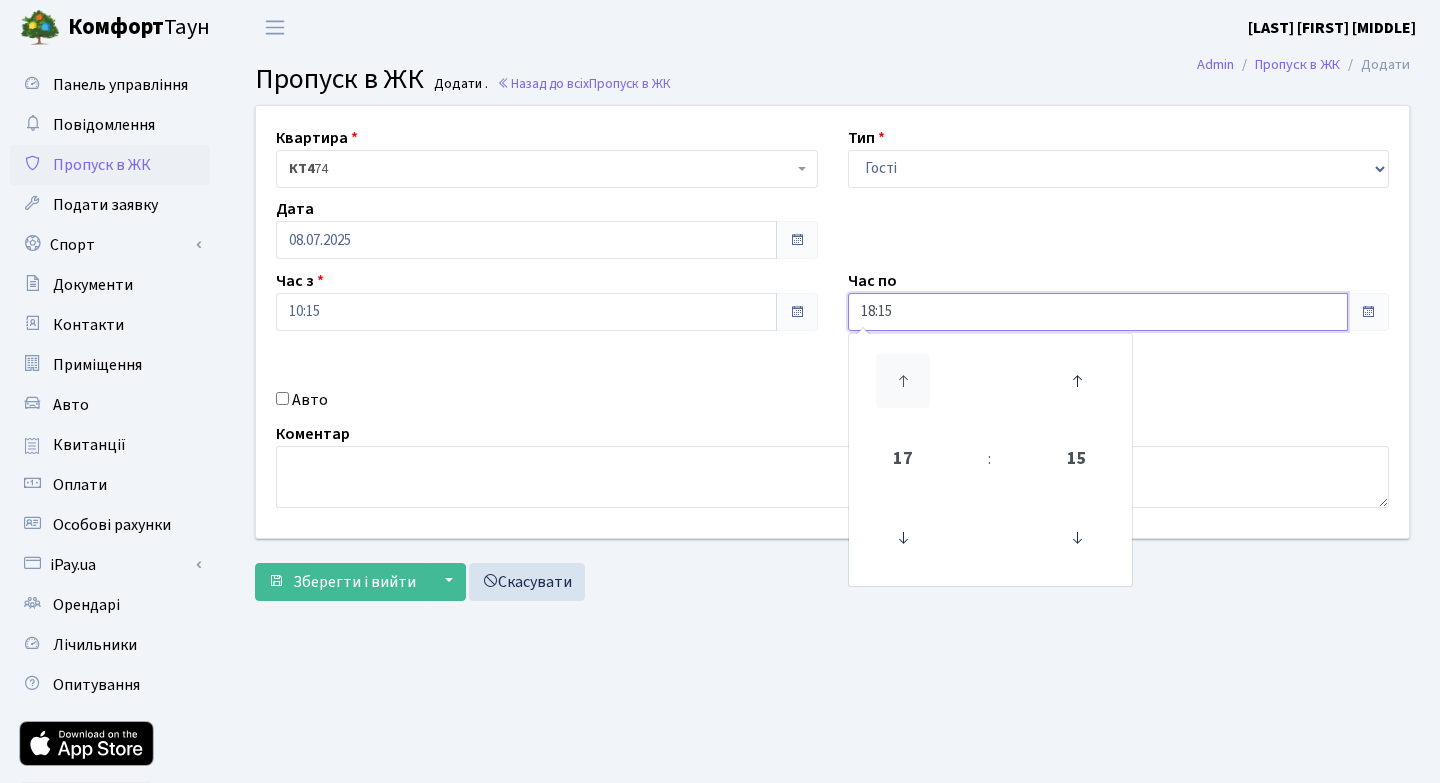 click at bounding box center (903, 381) 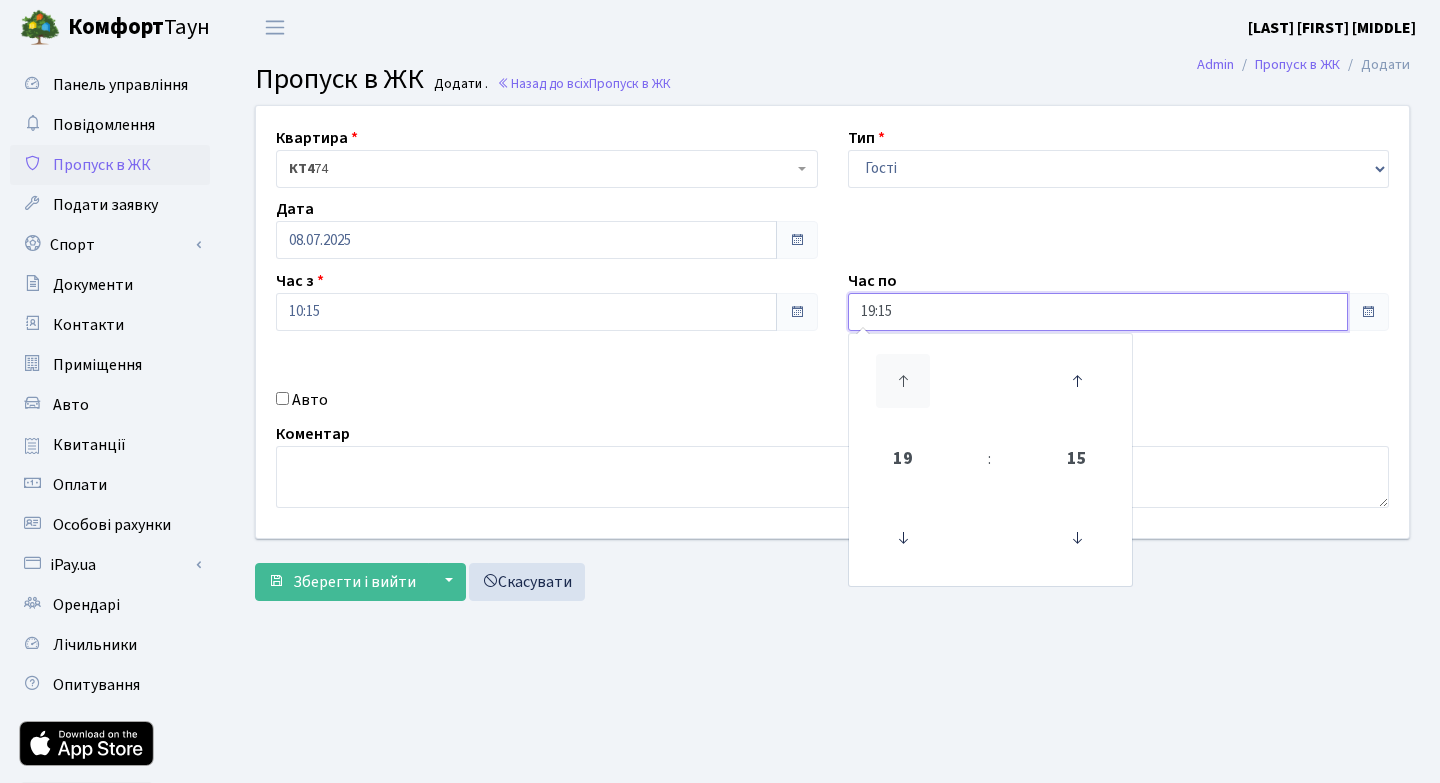 click at bounding box center (903, 381) 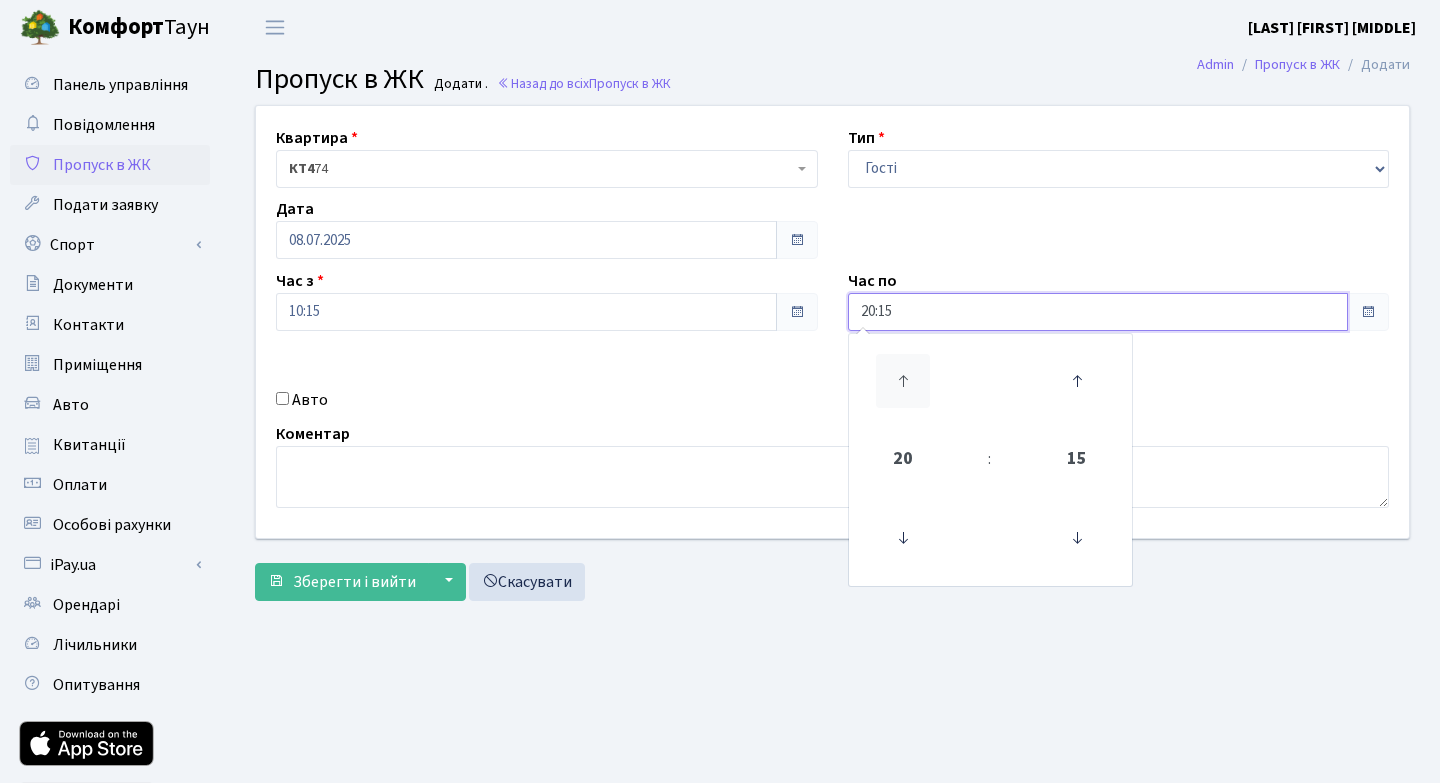 click at bounding box center [903, 381] 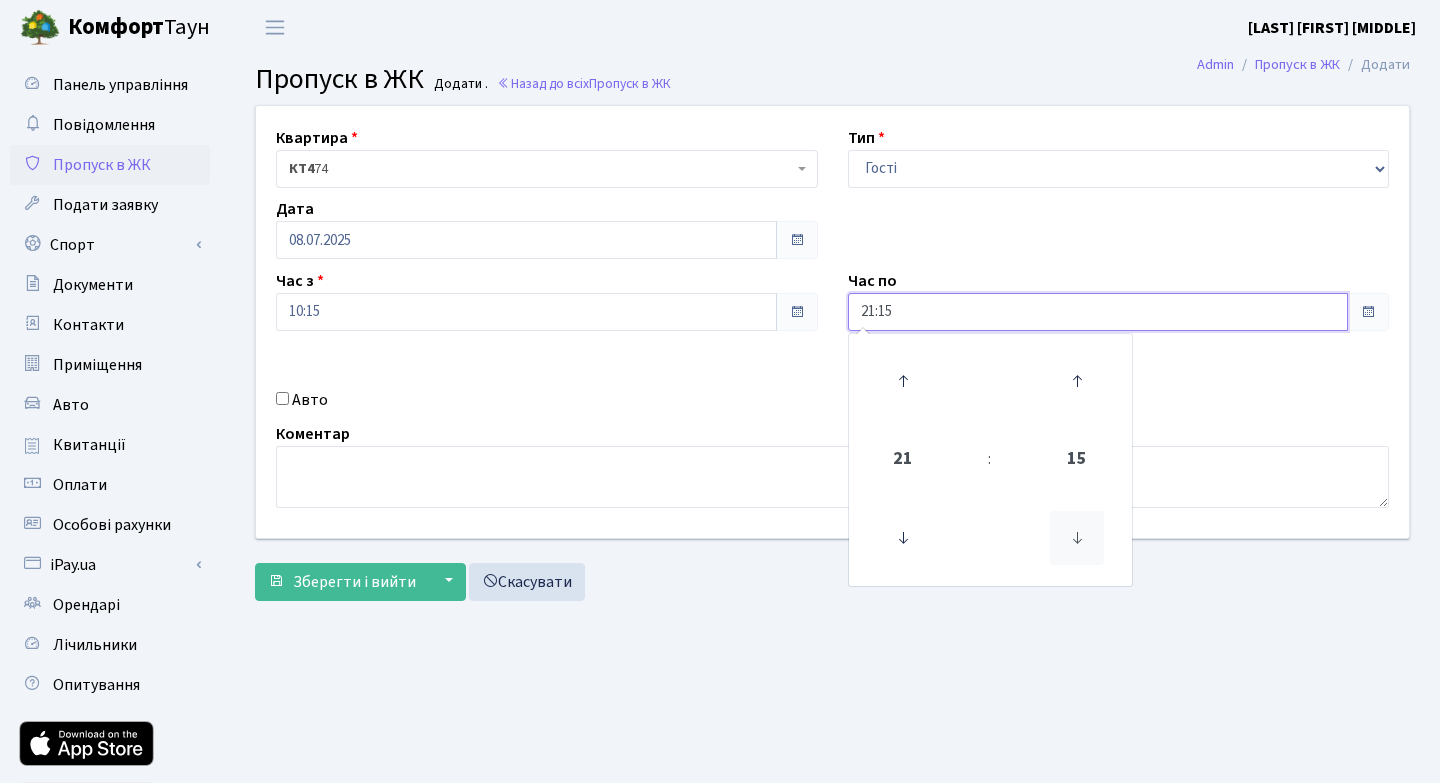 click at bounding box center (903, 538) 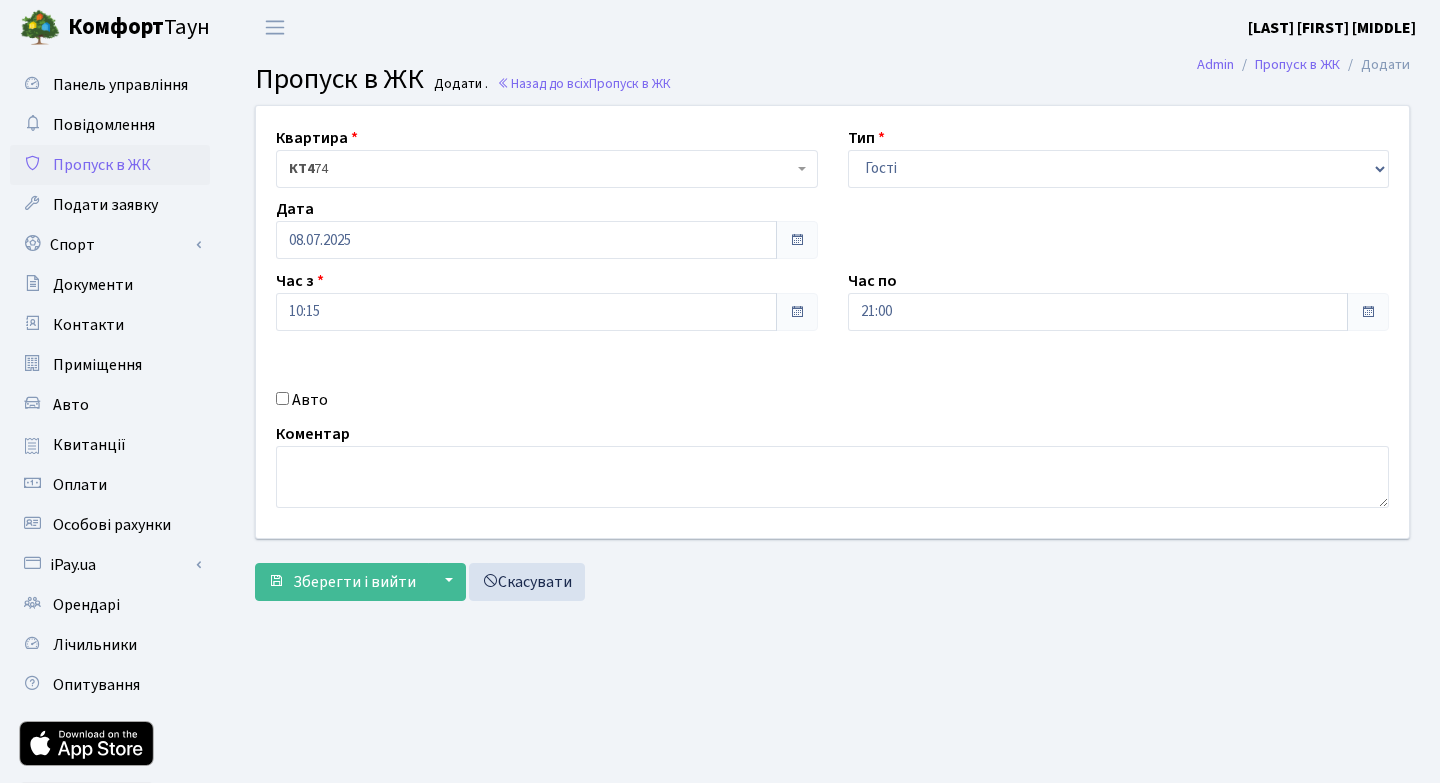 click on "Квартира
<b>КТ4</b>&nbsp;&nbsp;&nbsp;74
КТ4    74
Тип
-
Доставка
Таксі
Гості
Сервіс
Дата
08.07.2025
Час з
10:15
Час по
21:00
Авто" at bounding box center (832, 322) 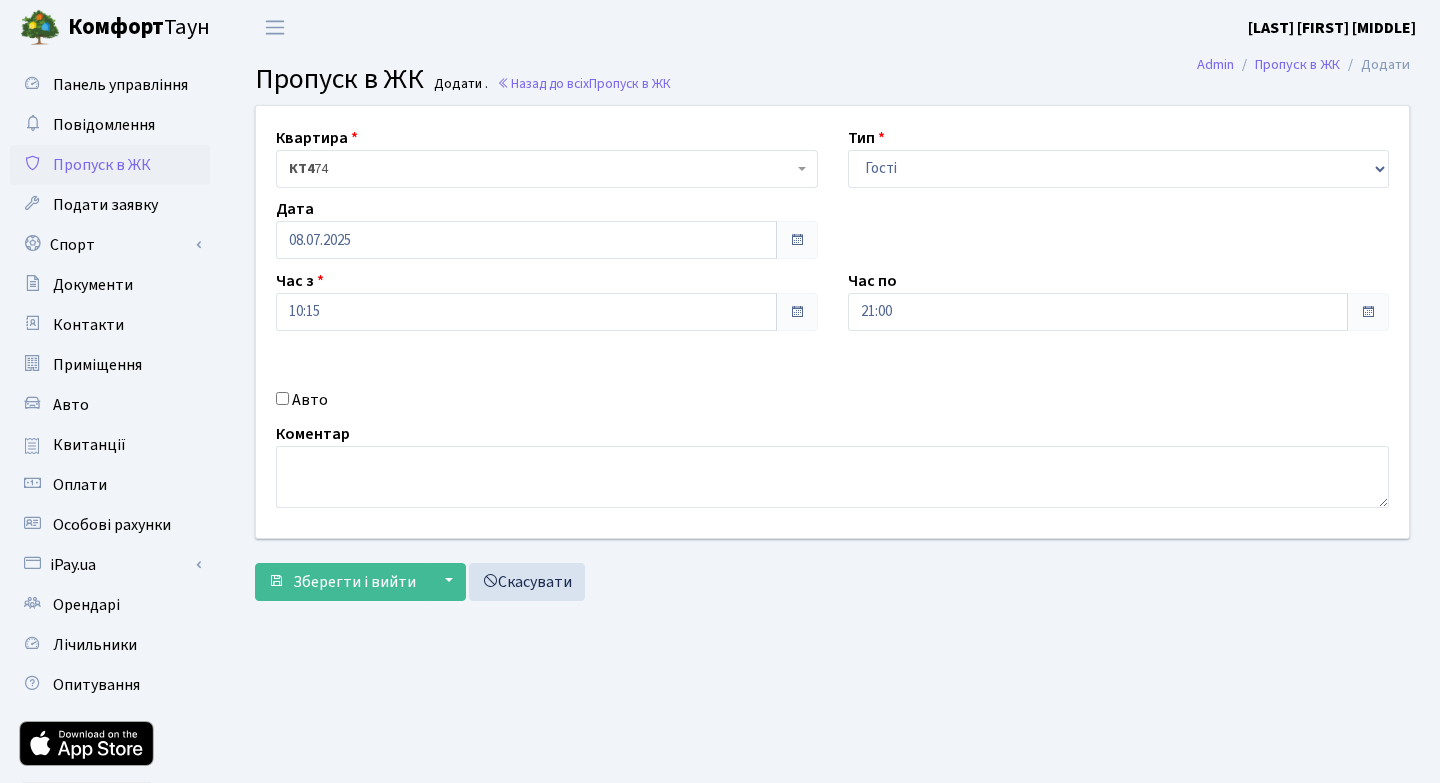 click on "Авто" at bounding box center [282, 398] 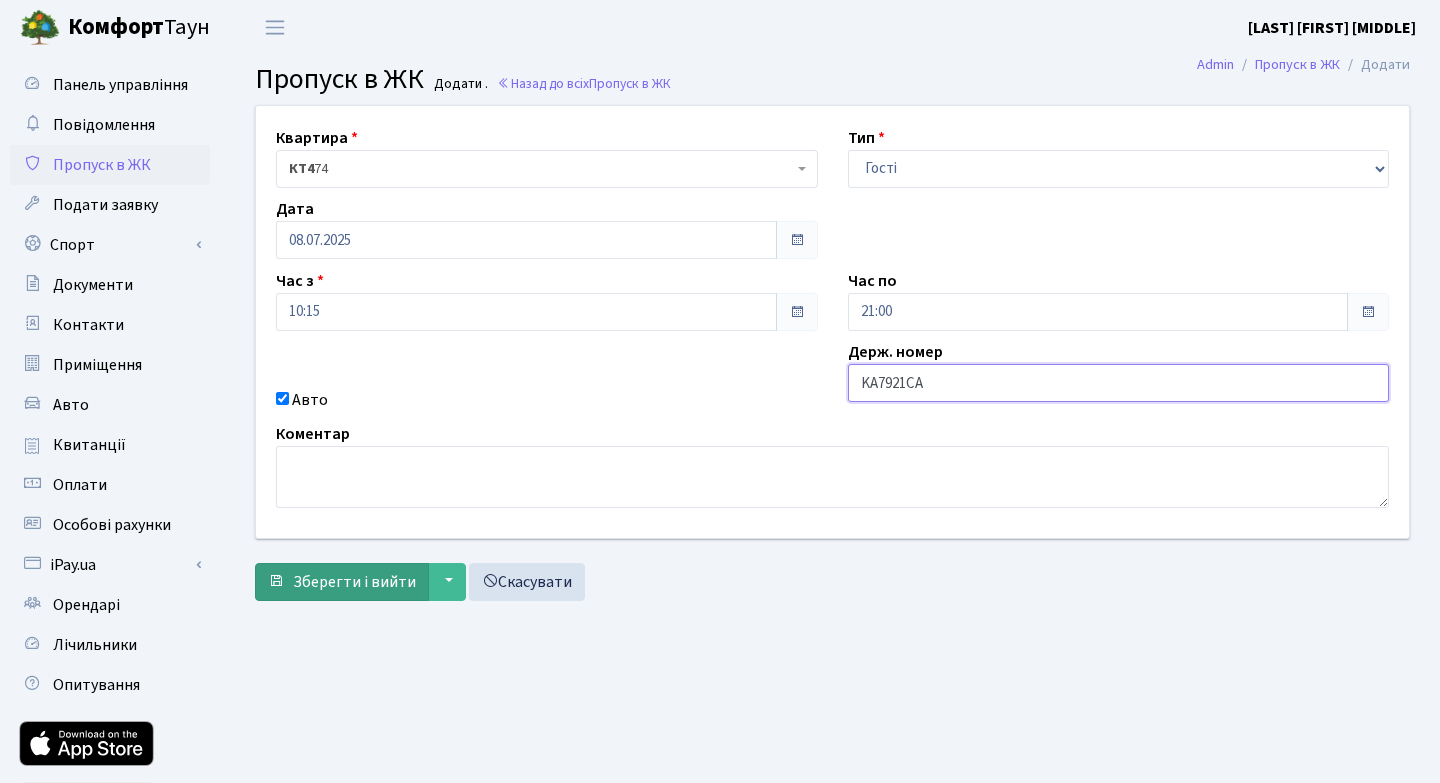 type on "KA7921CA" 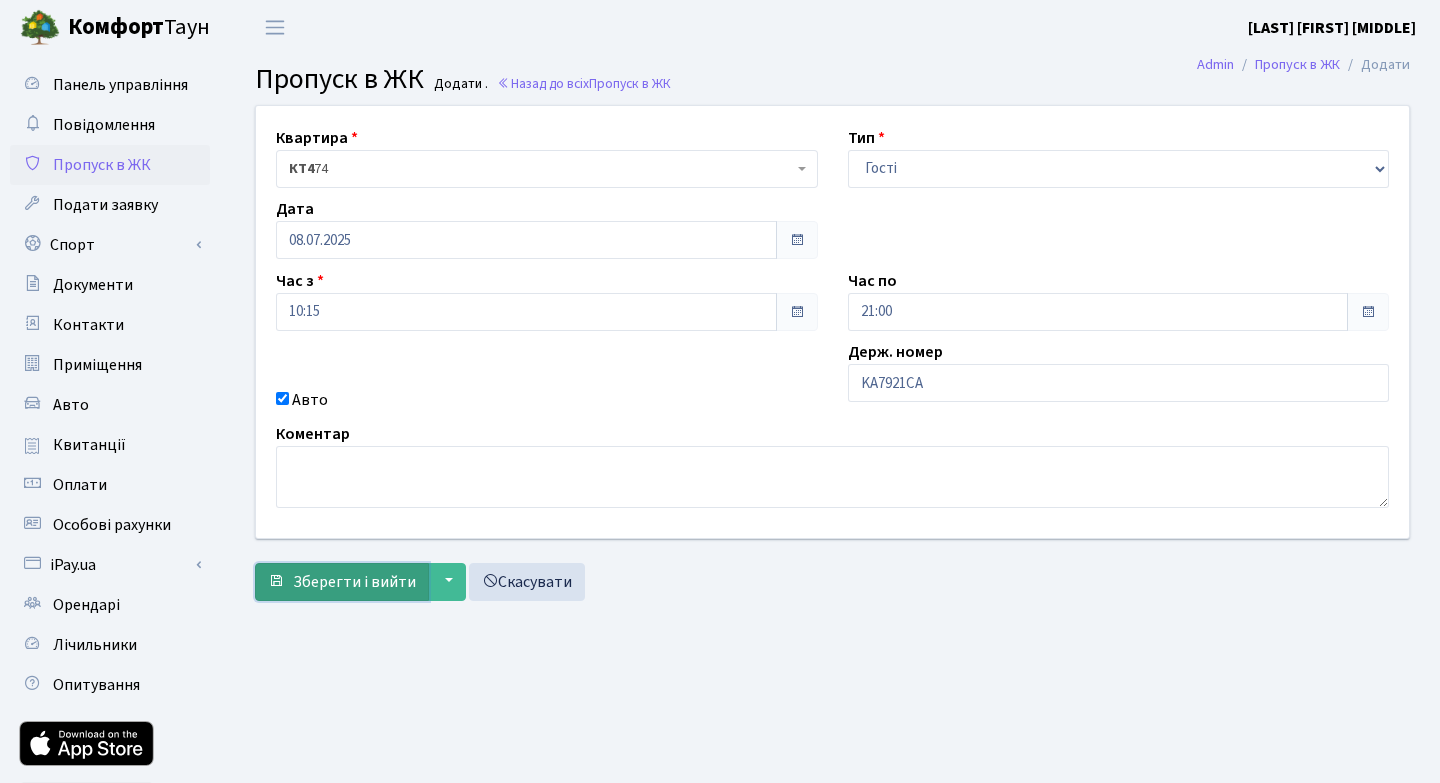 click on "Зберегти і вийти" at bounding box center (354, 582) 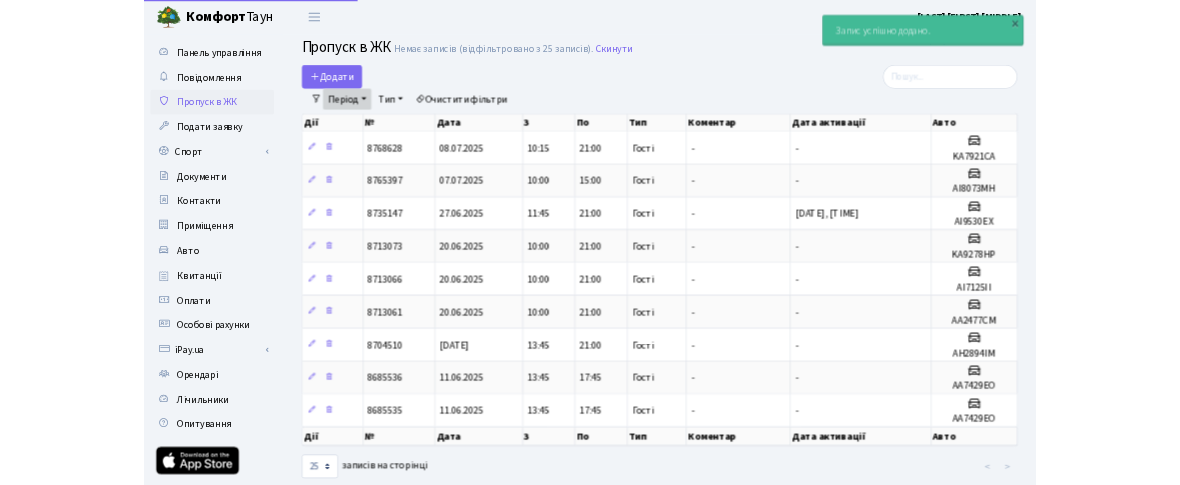 scroll, scrollTop: 0, scrollLeft: 0, axis: both 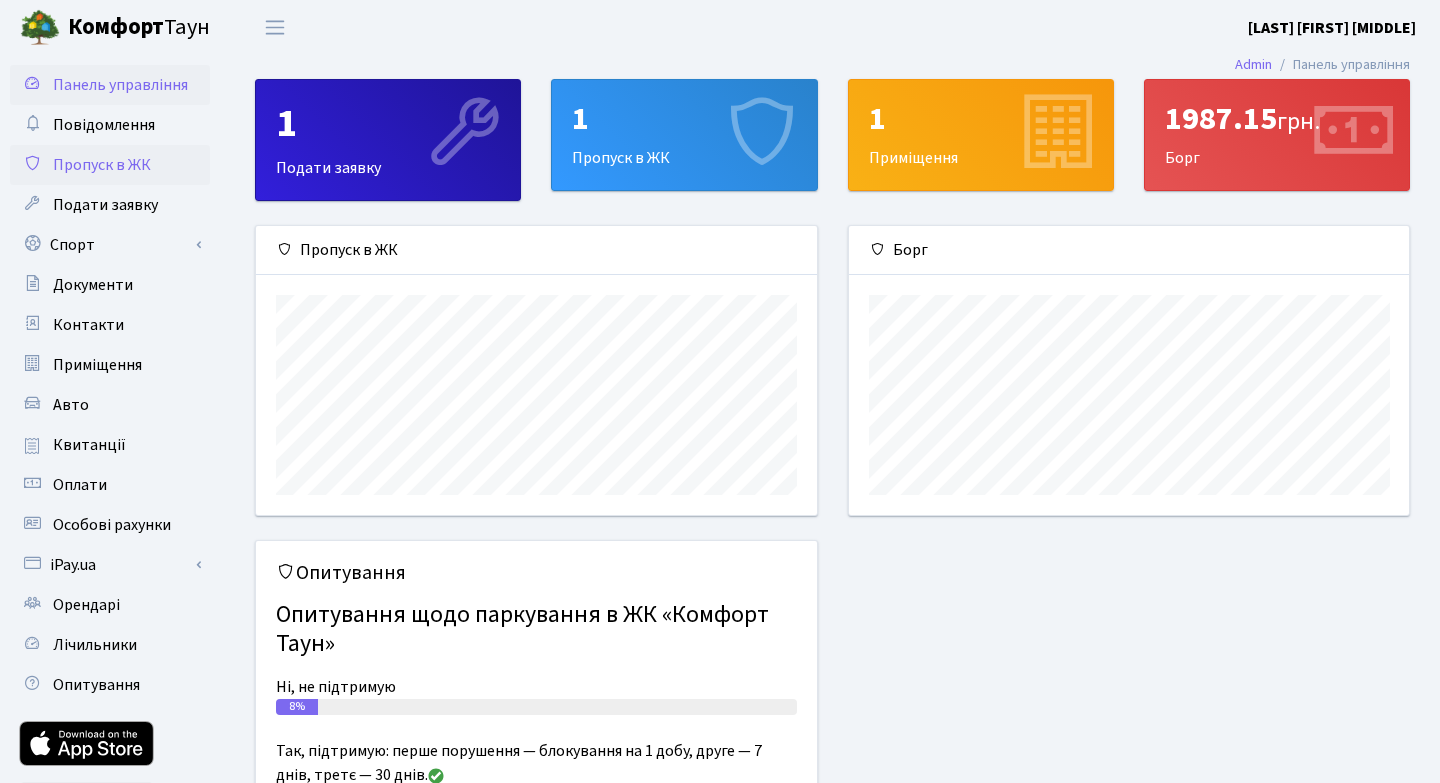 click on "Пропуск в ЖК" at bounding box center (102, 165) 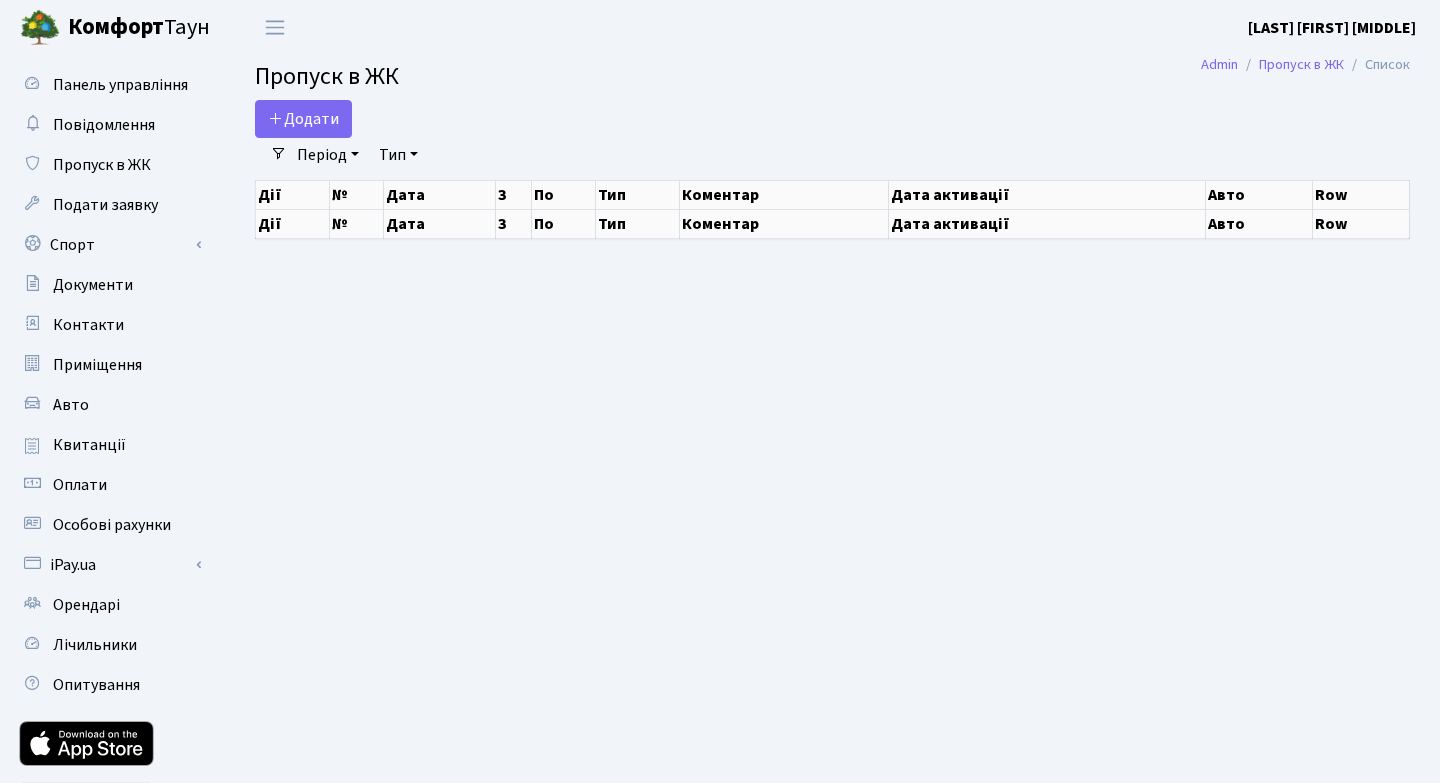 scroll, scrollTop: 0, scrollLeft: 0, axis: both 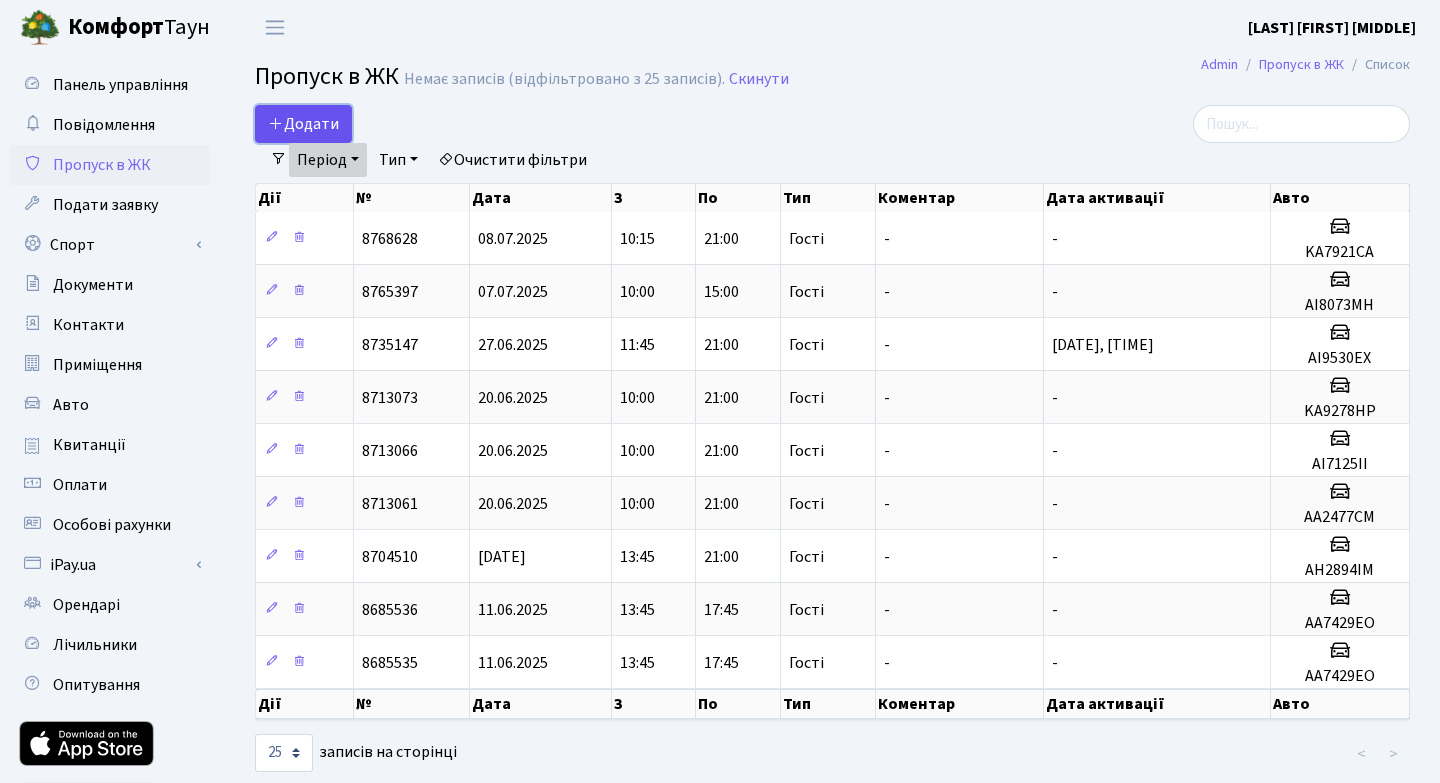 click on "Додати" at bounding box center (303, 124) 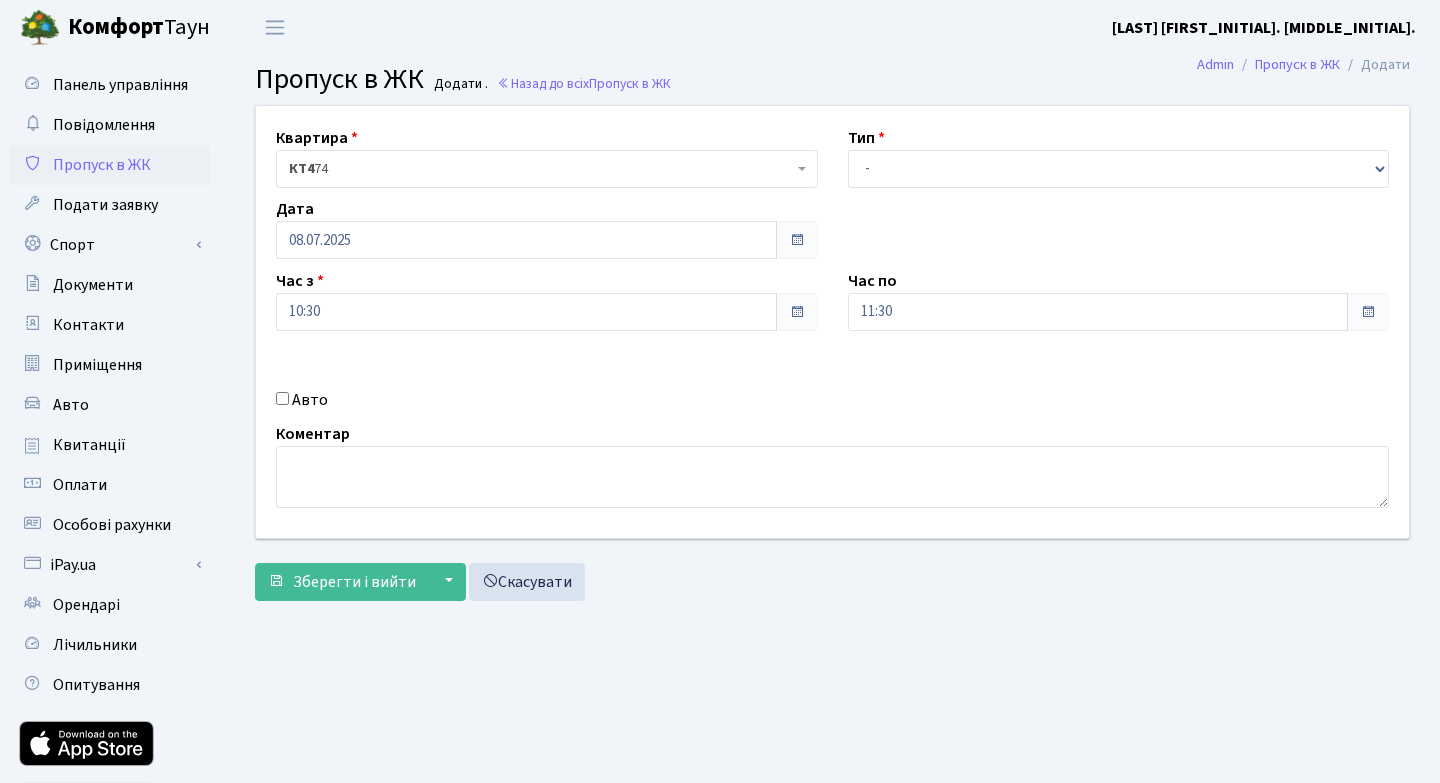 scroll, scrollTop: 0, scrollLeft: 0, axis: both 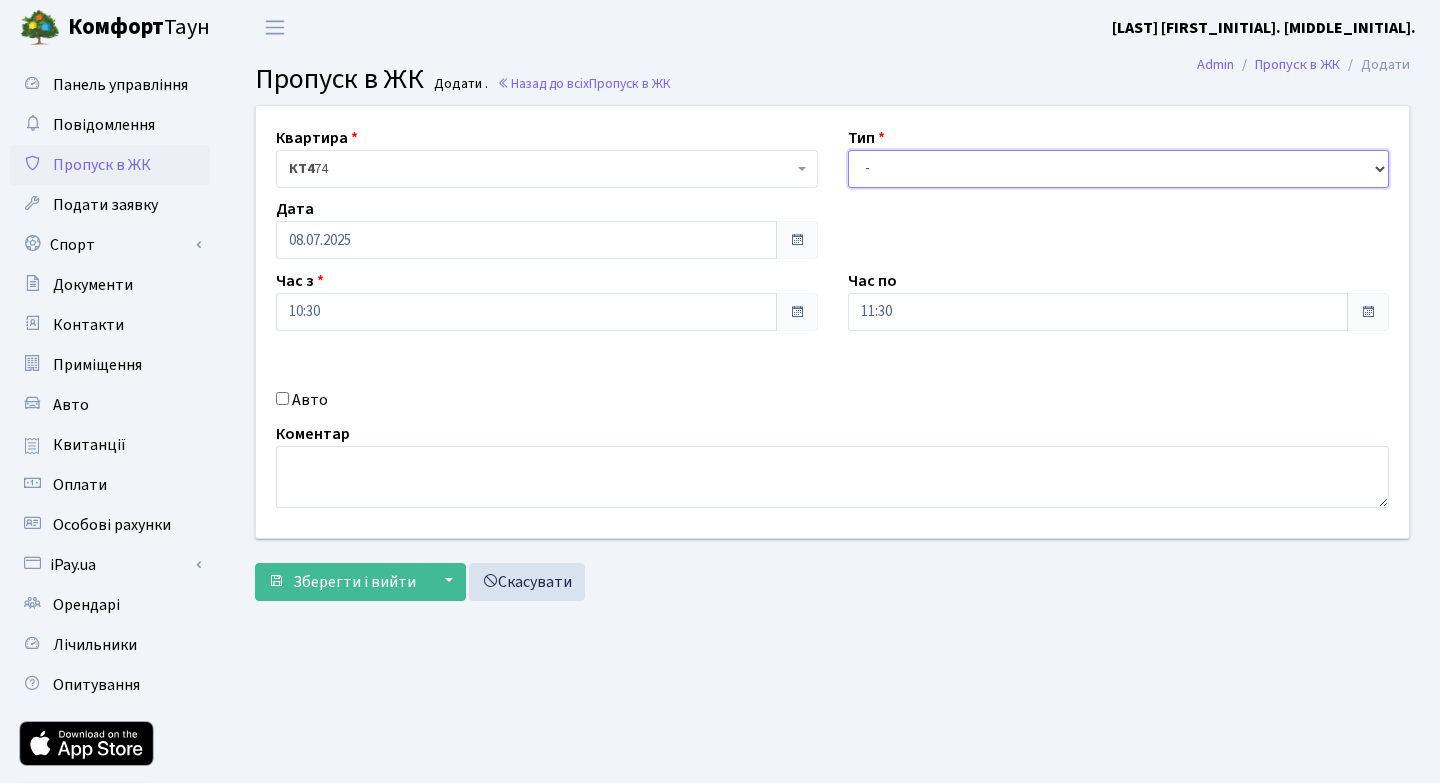 click on "-
Доставка
Таксі
Гості
Сервіс" at bounding box center (1119, 169) 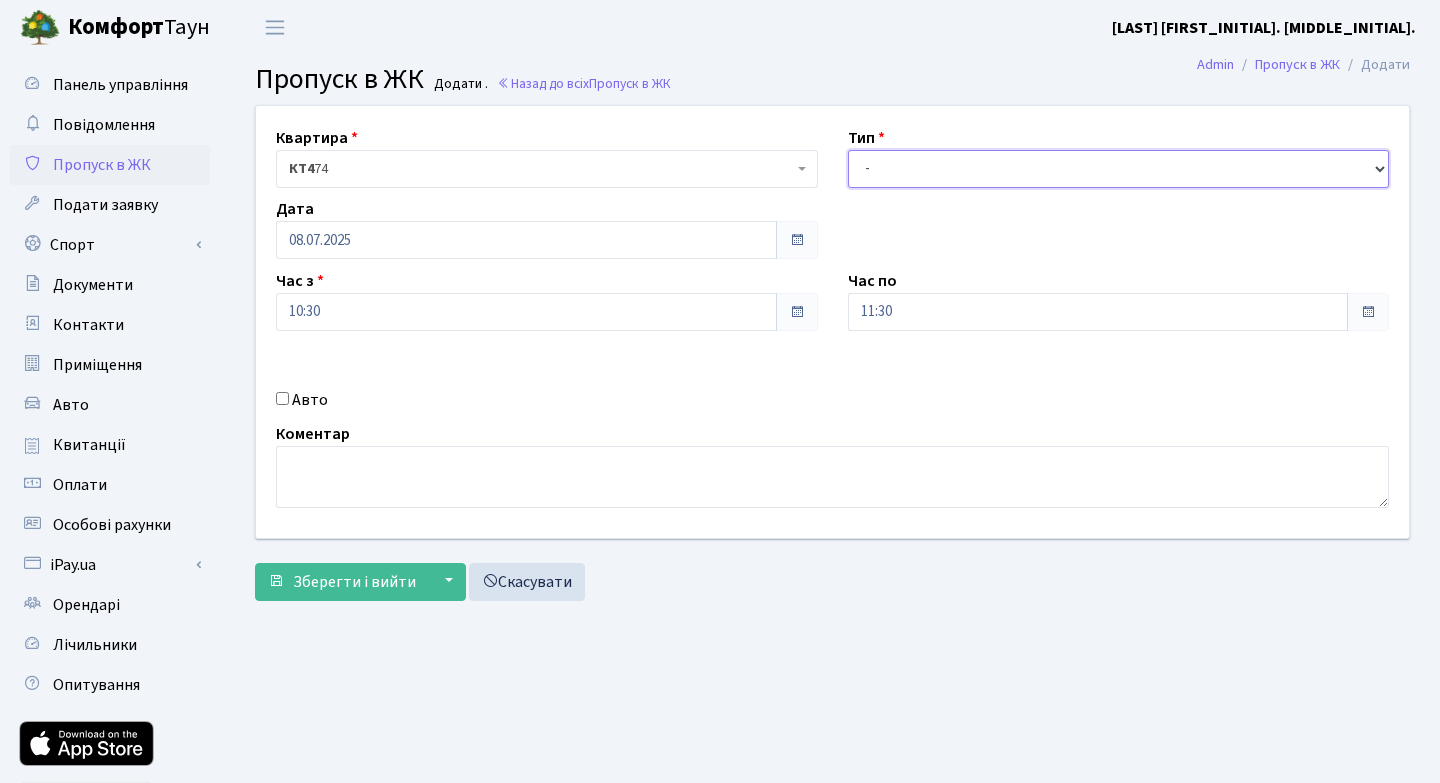 select on "3" 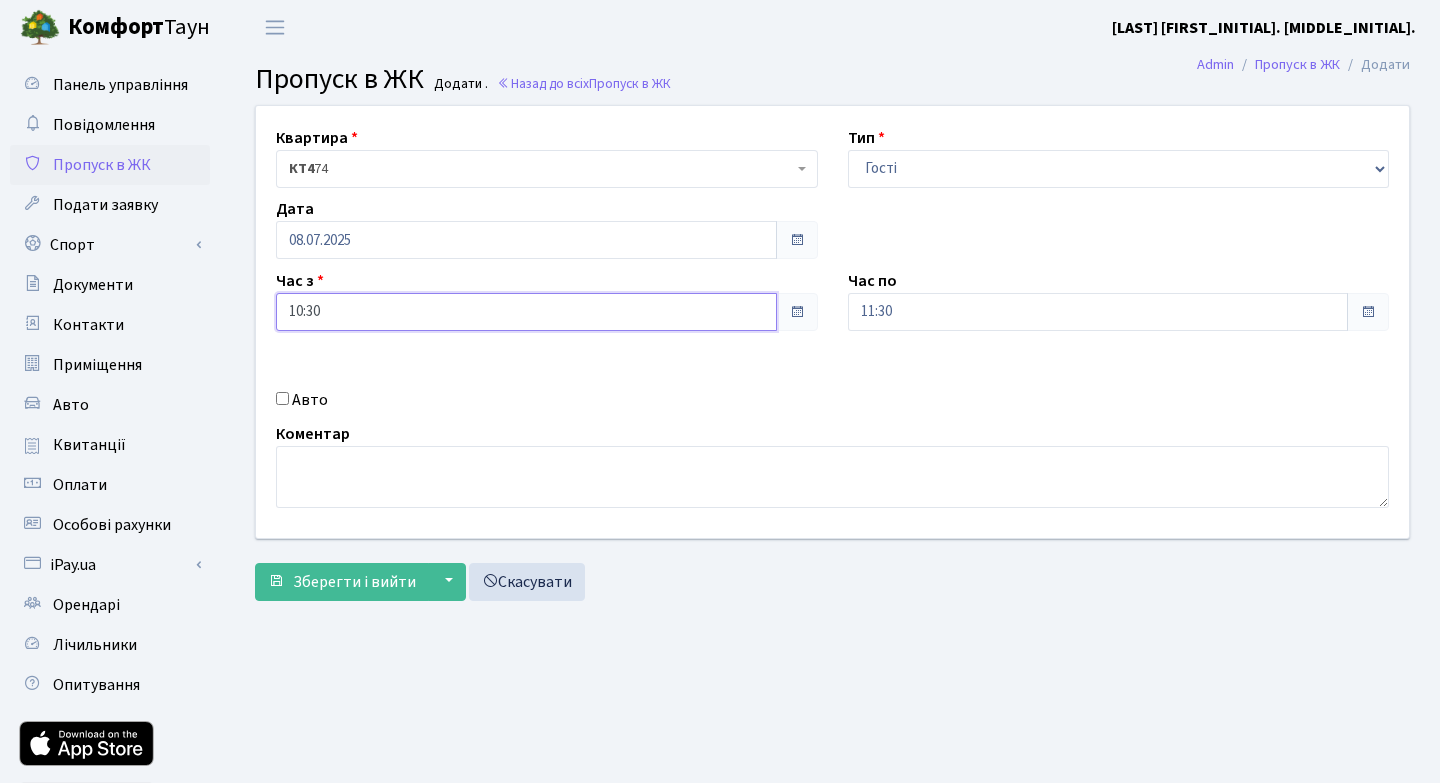 click on "10:30" at bounding box center [526, 312] 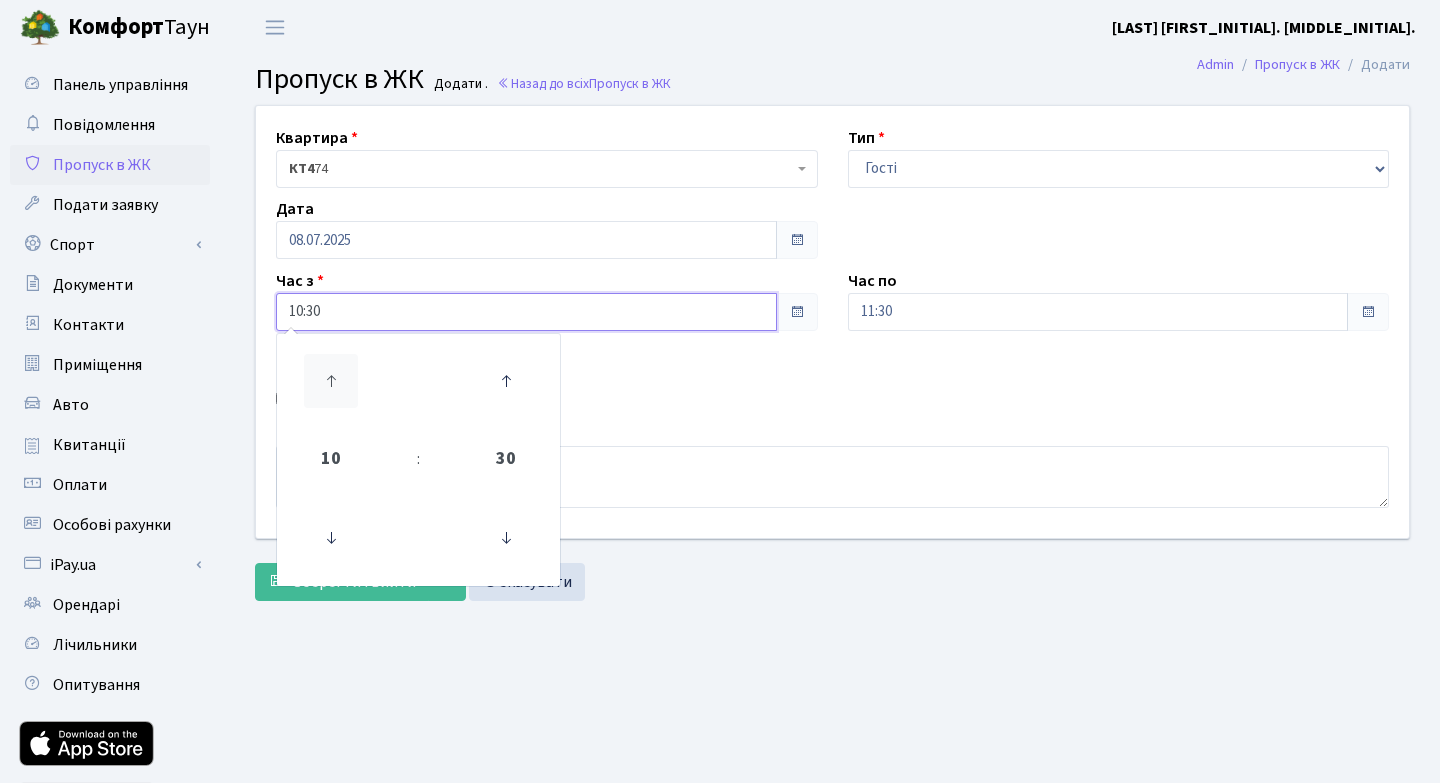 click at bounding box center (331, 381) 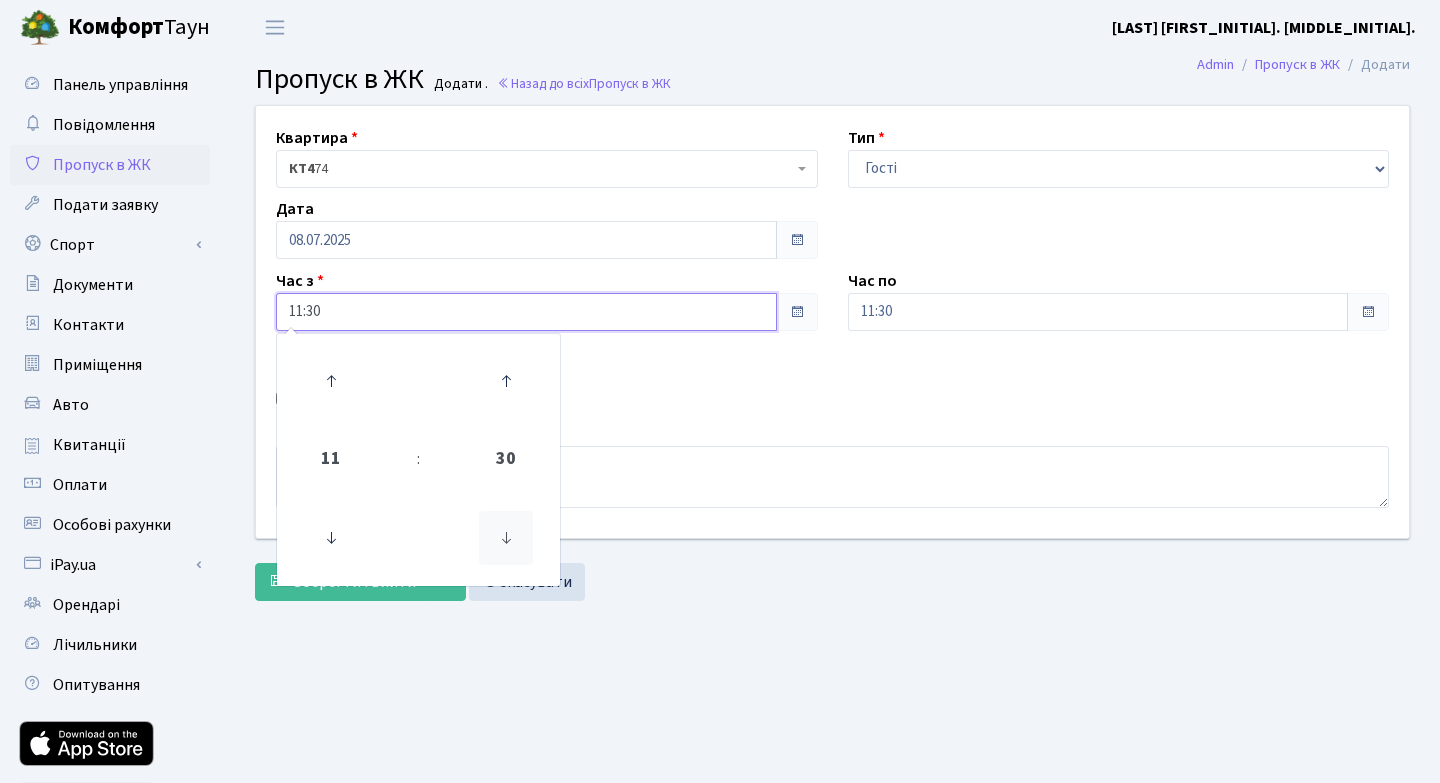 click at bounding box center (331, 538) 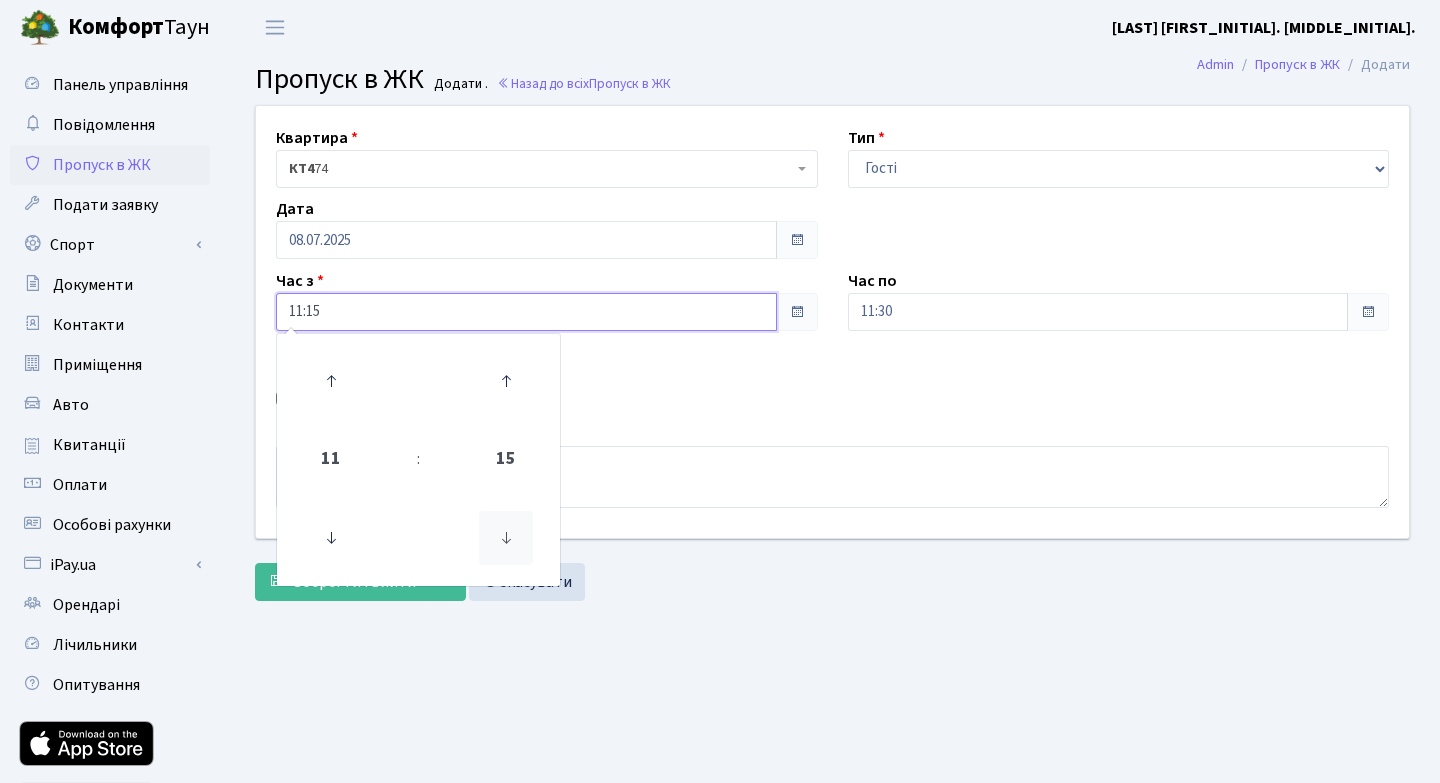 click at bounding box center [331, 538] 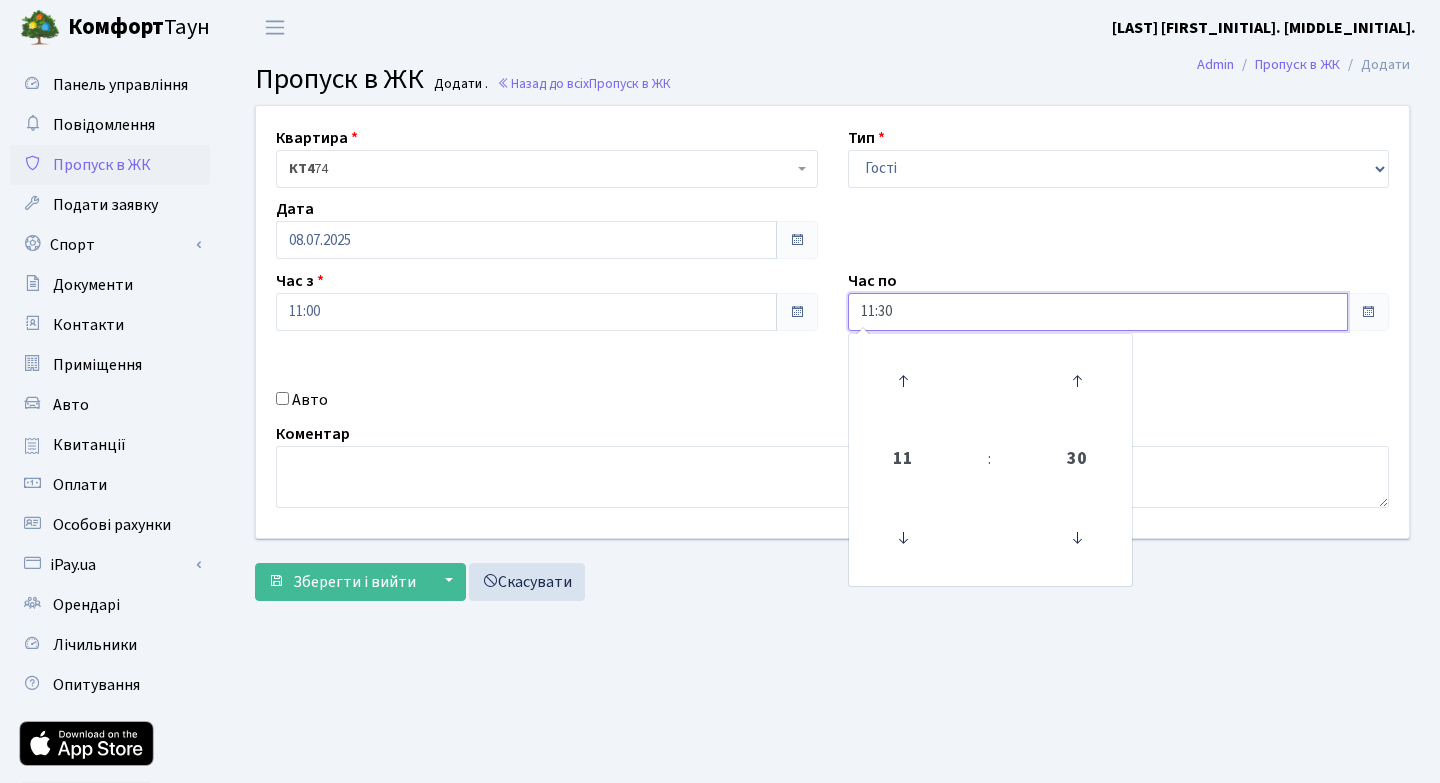 click on "11:30" at bounding box center [526, 240] 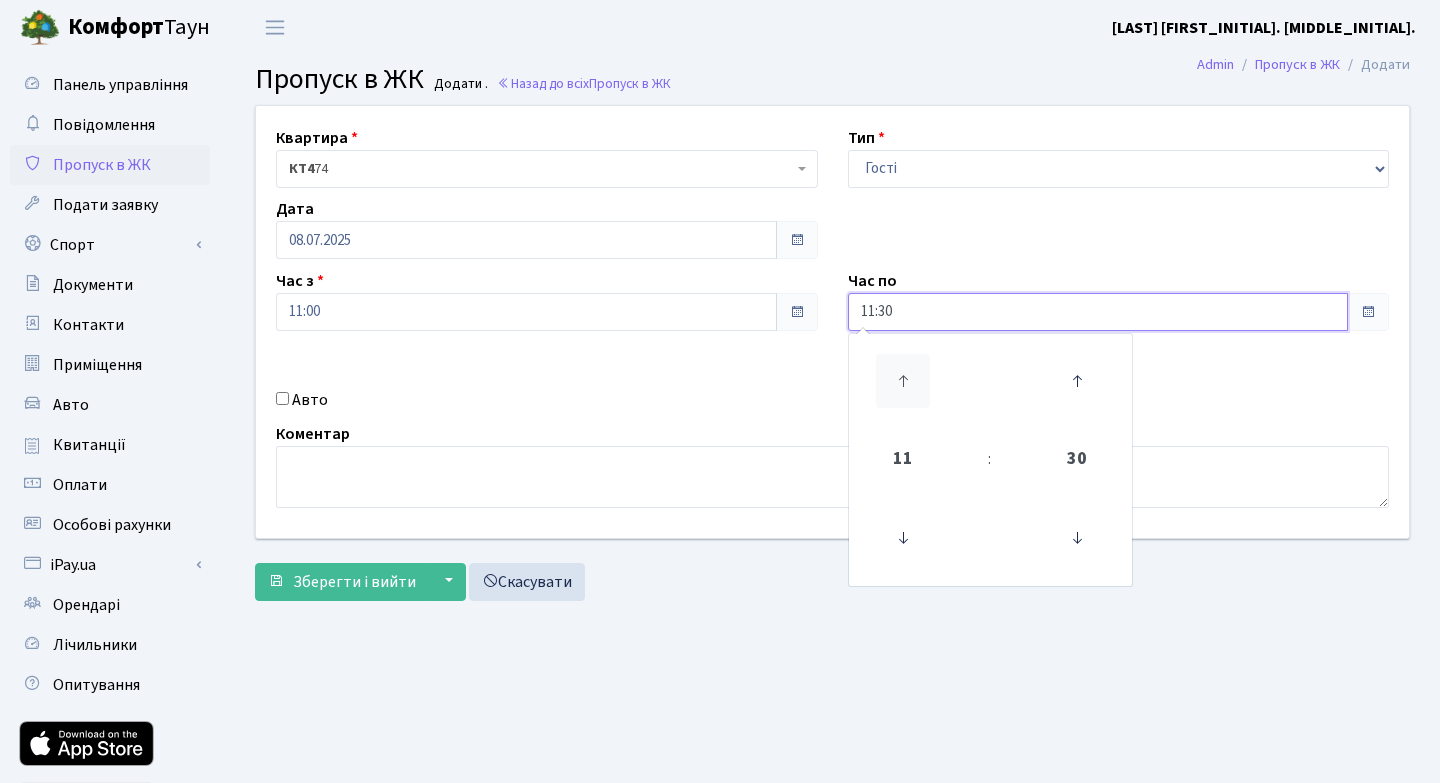 click at bounding box center (903, 381) 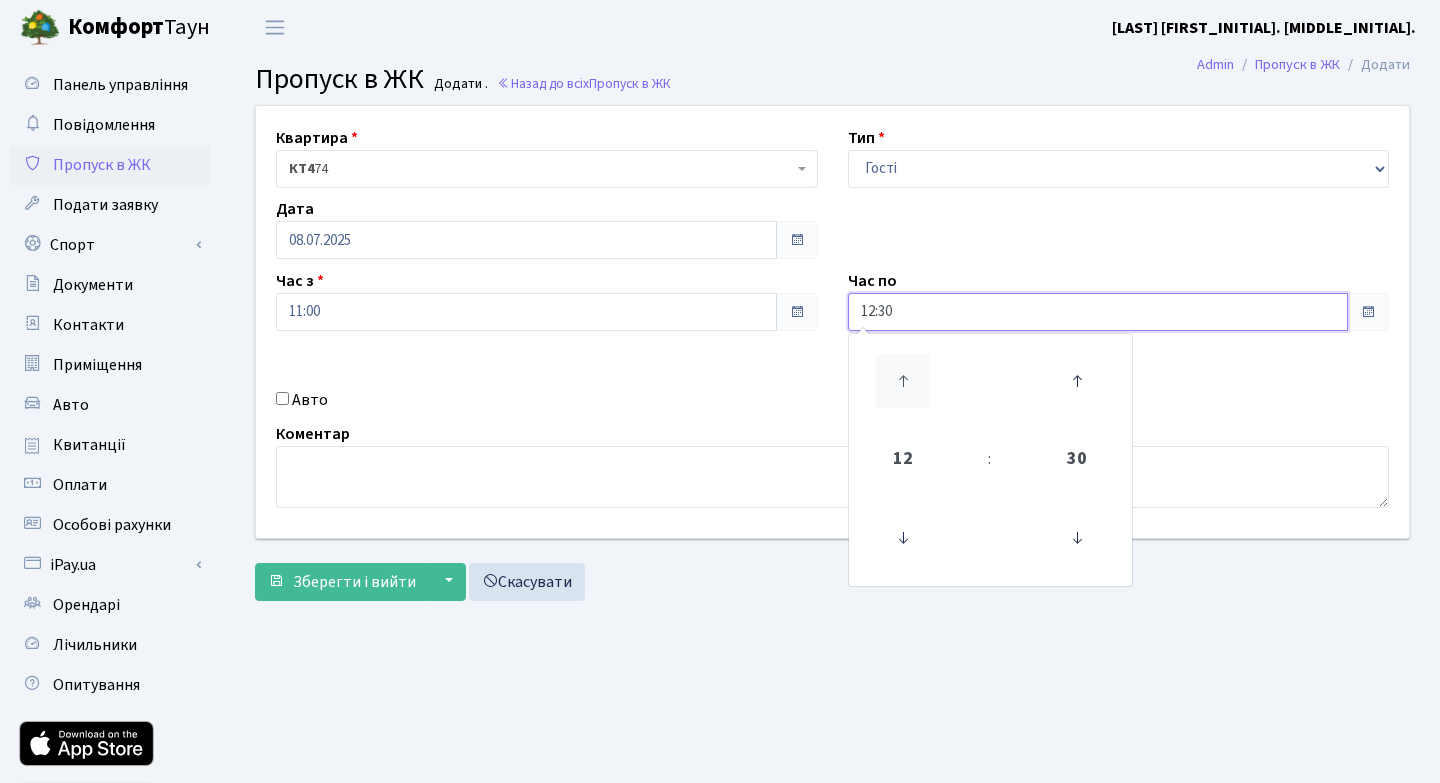 click at bounding box center (903, 381) 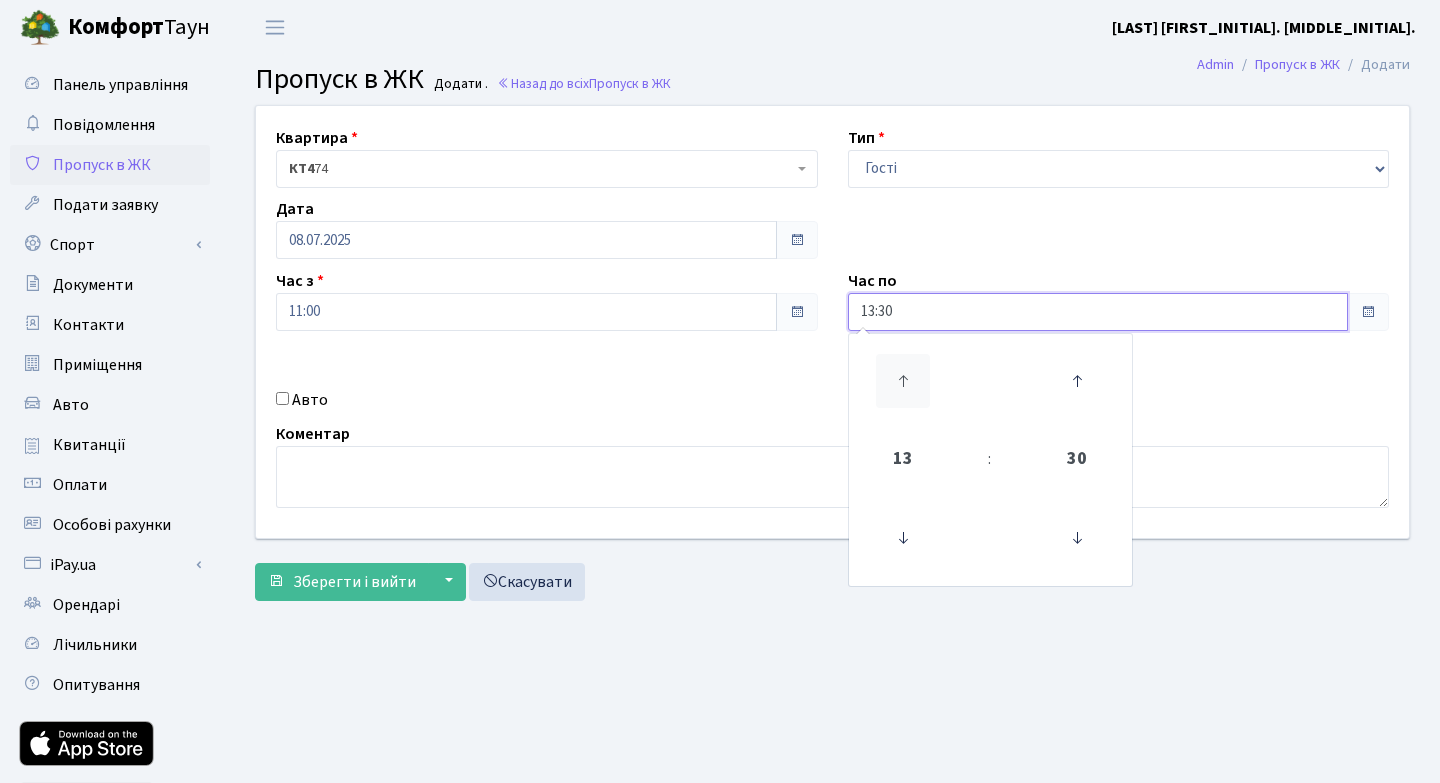 click at bounding box center [903, 381] 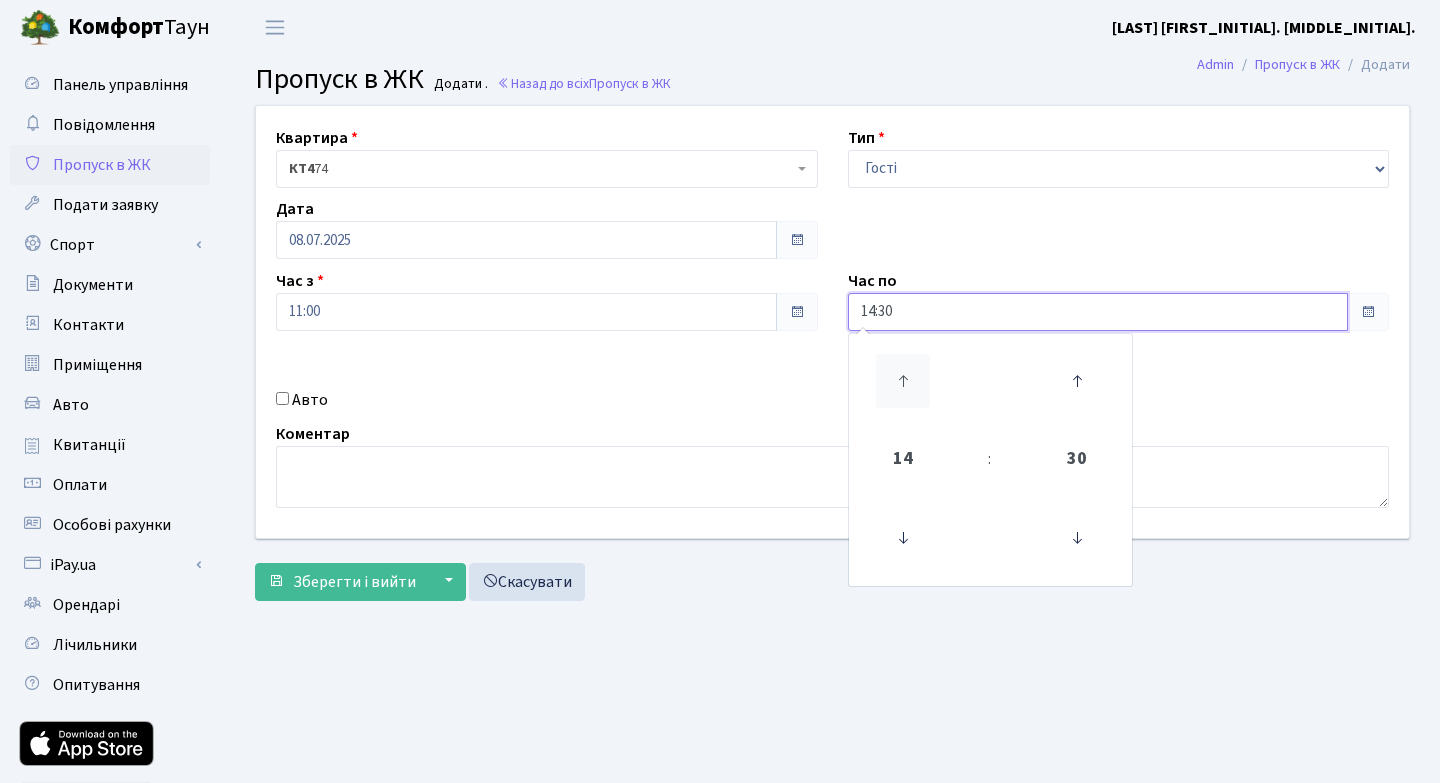 click at bounding box center (903, 381) 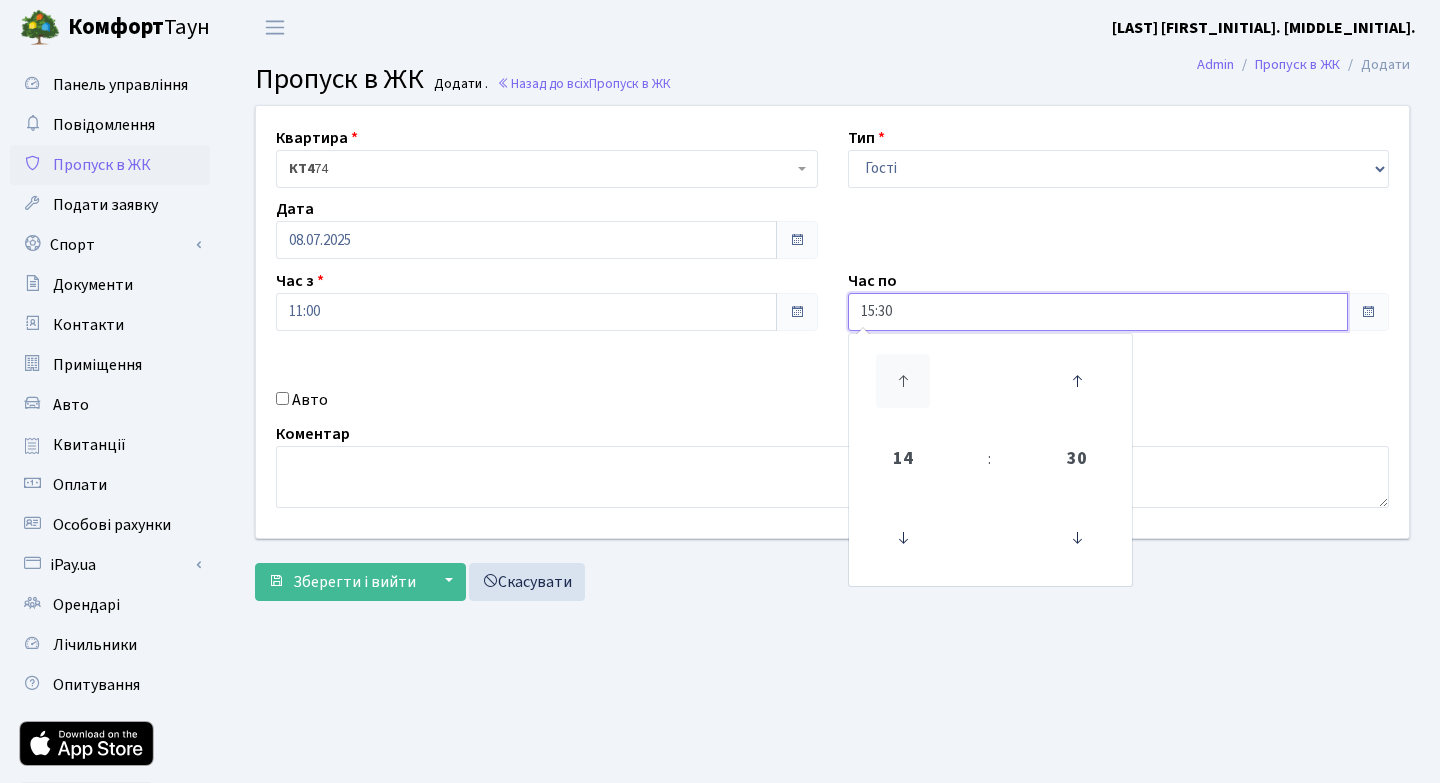 click at bounding box center [903, 381] 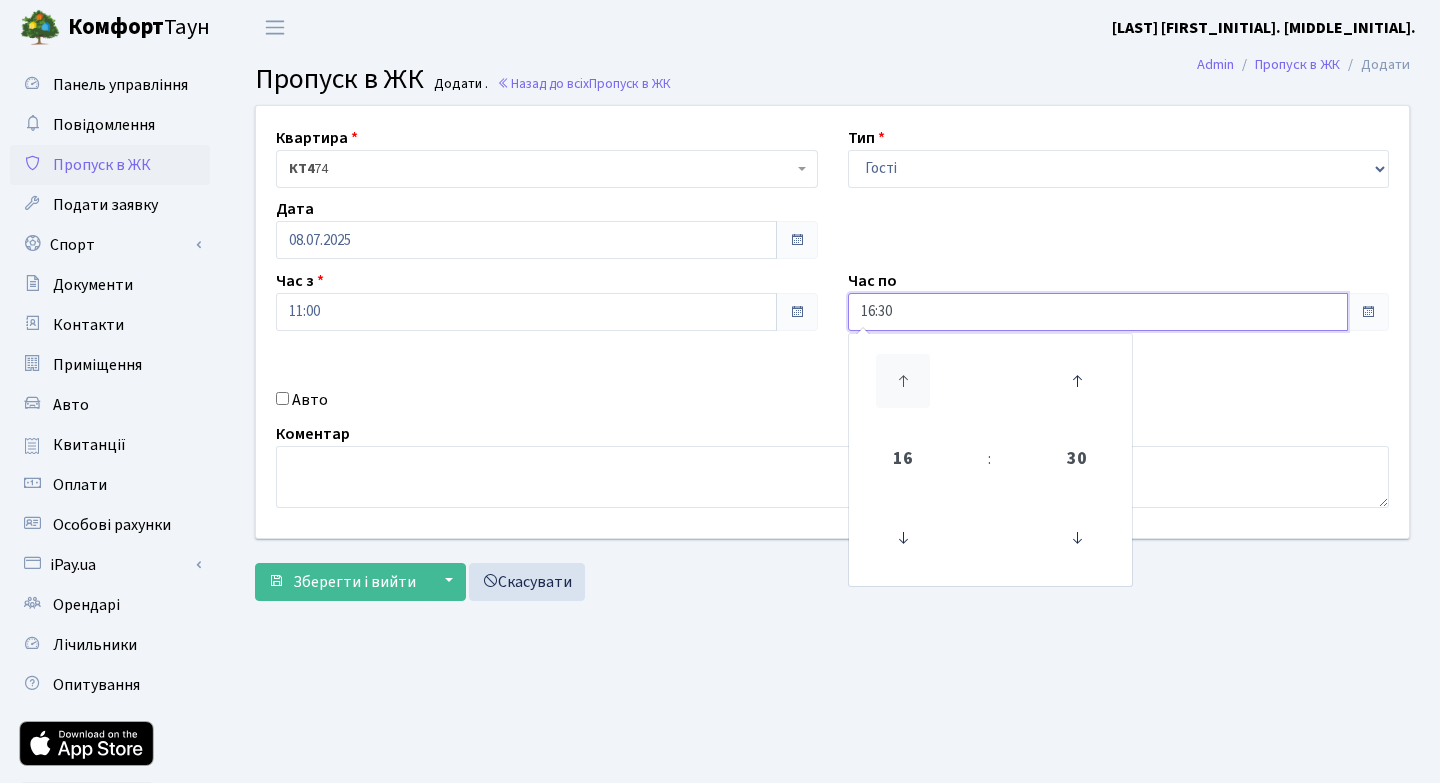 click at bounding box center [903, 381] 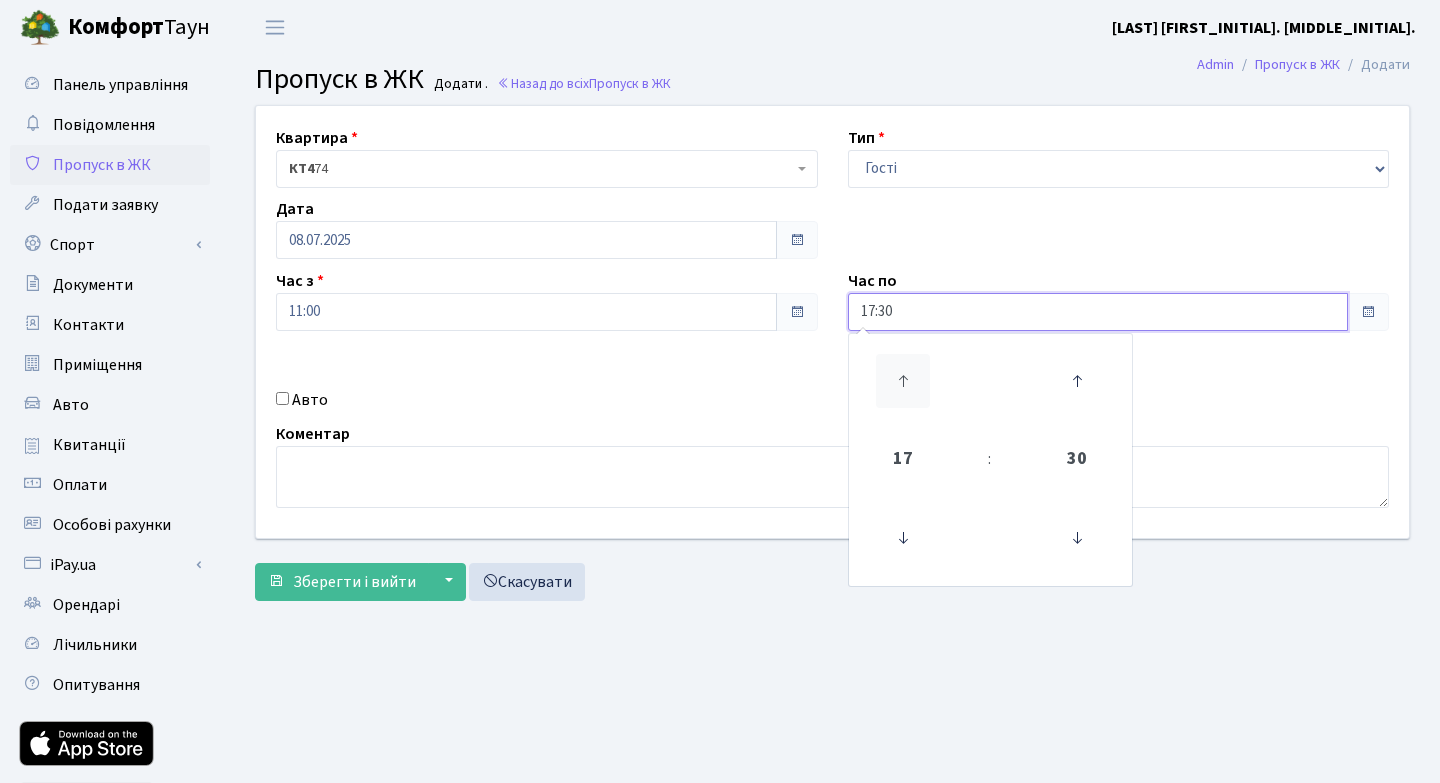 click at bounding box center [903, 381] 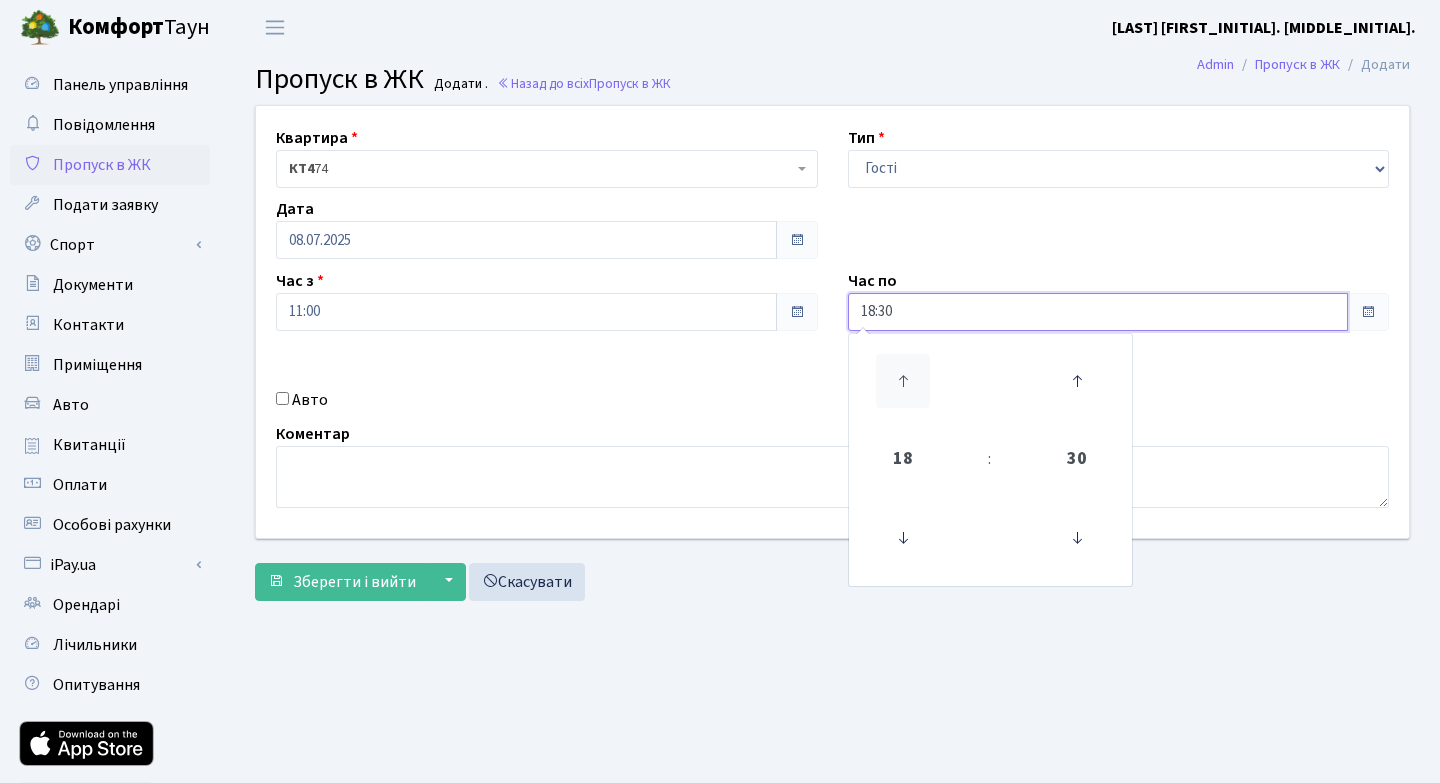 click at bounding box center [903, 381] 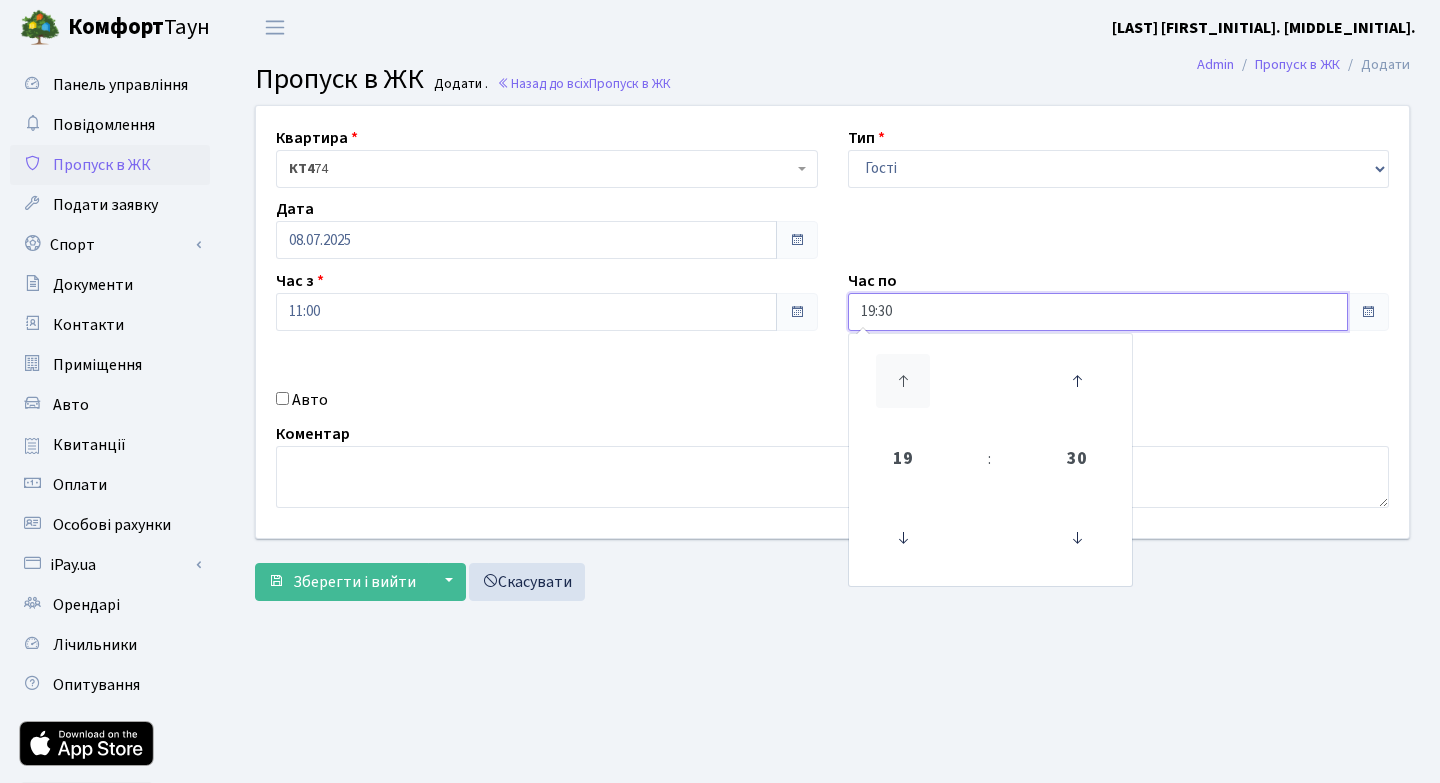 click at bounding box center [903, 381] 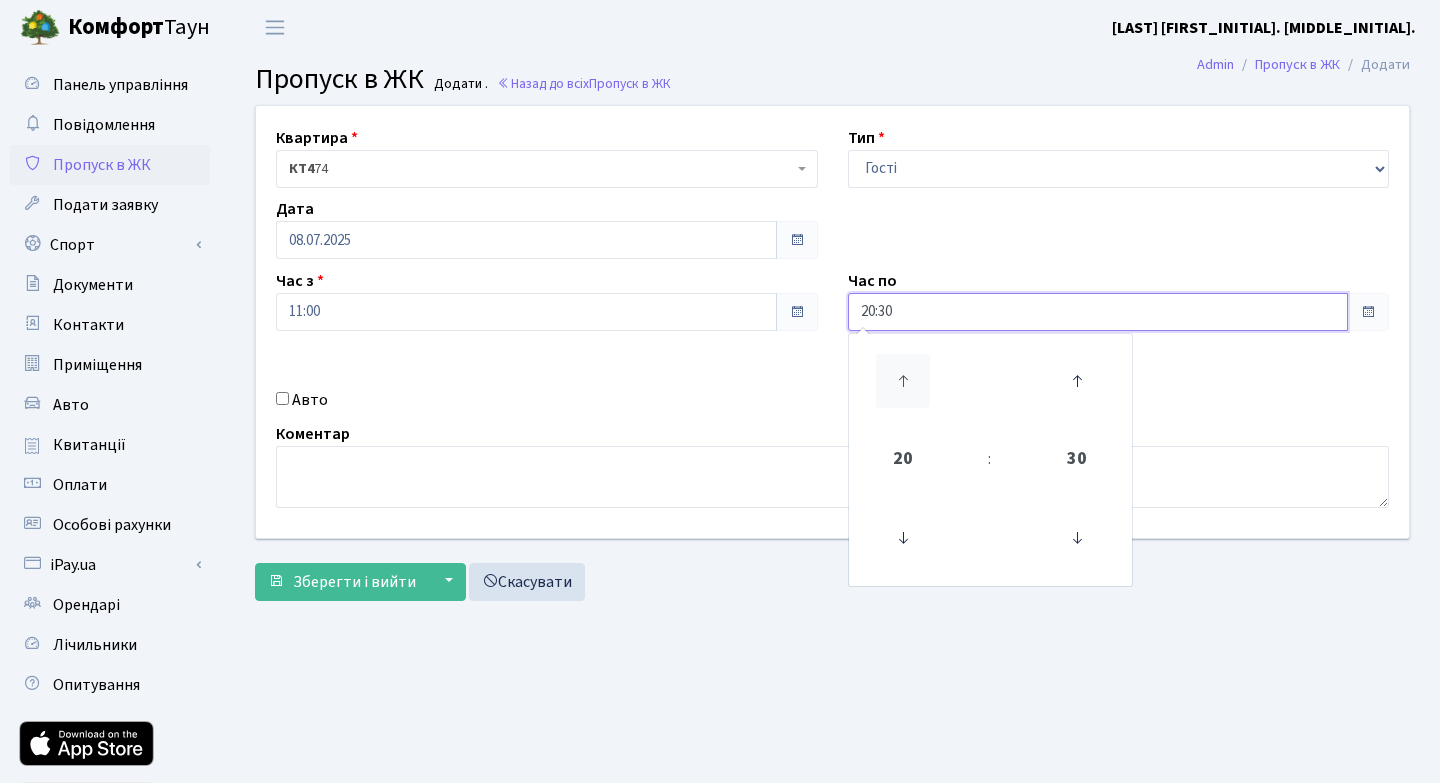 click at bounding box center (903, 381) 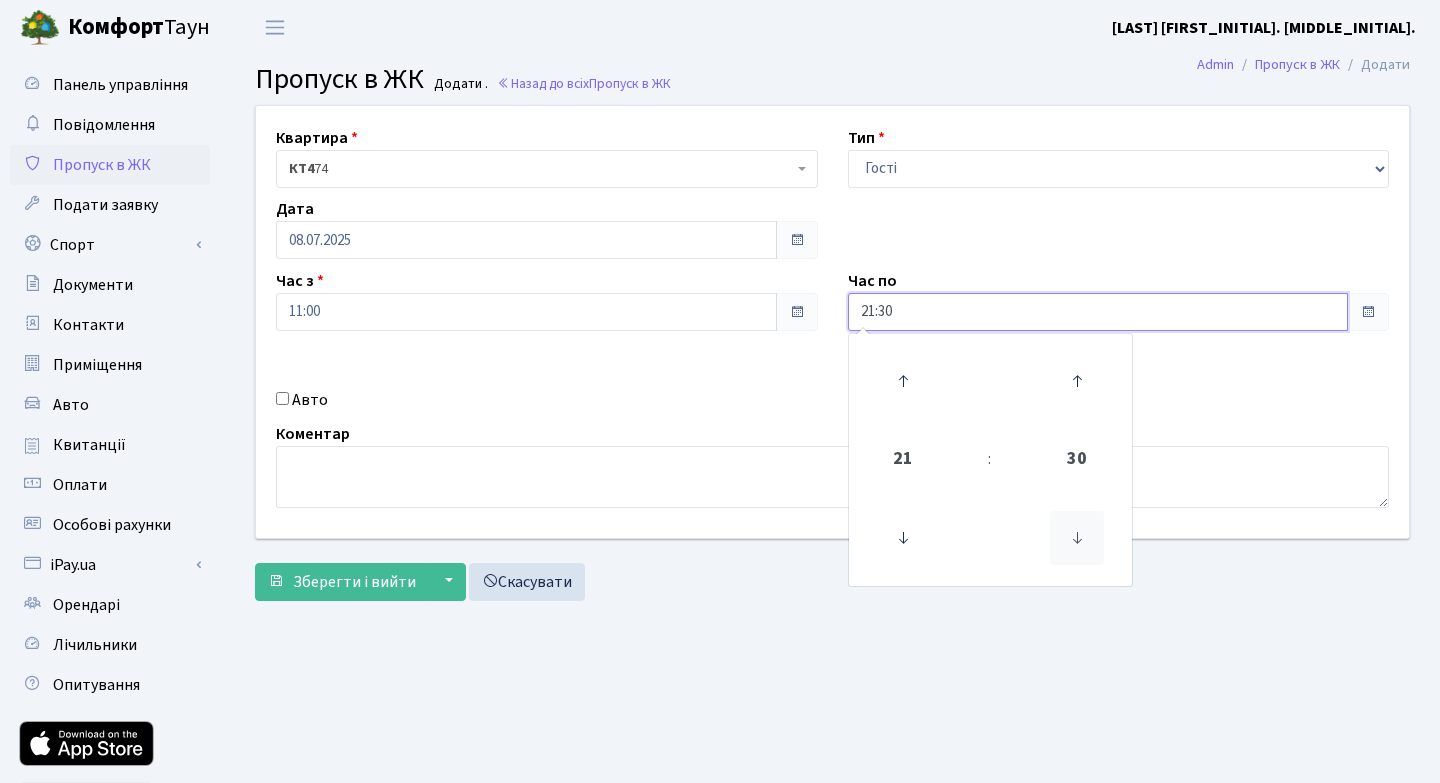click at bounding box center (903, 538) 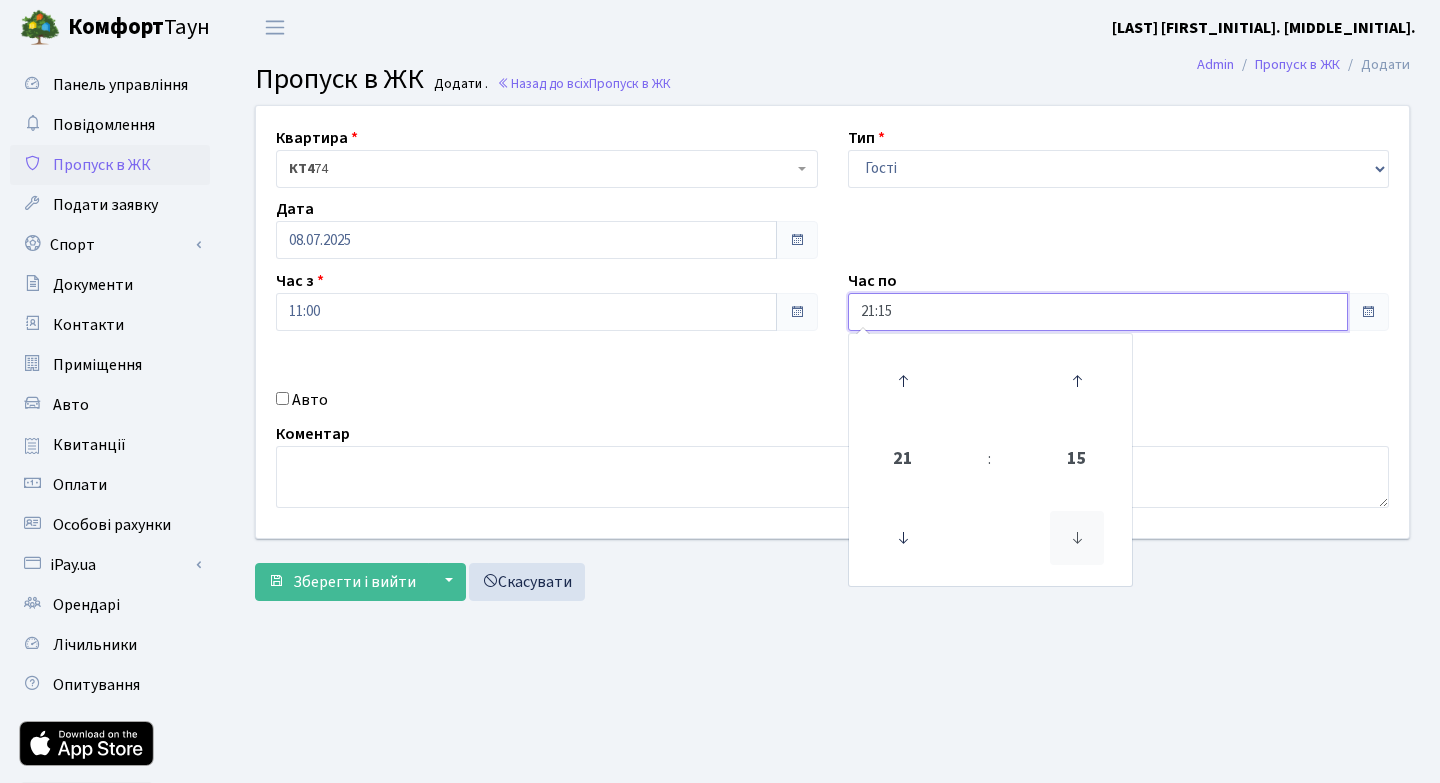 click at bounding box center (903, 538) 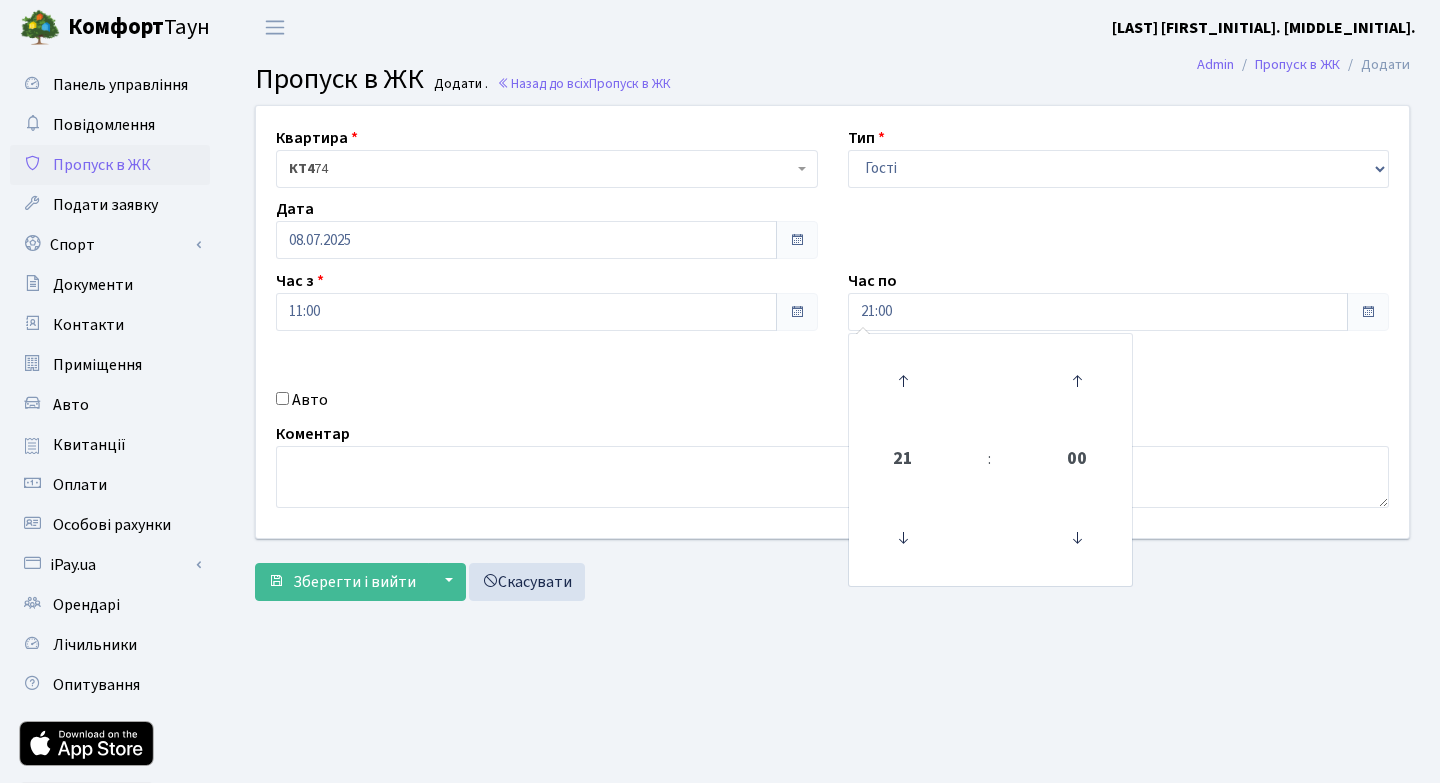 click on "Квартира
<b>КТ4</b>&nbsp;&nbsp;&nbsp;74
КТ4    74
Тип
-
Доставка
Таксі
Гості
Сервіс
Дата
08.07.2025
Час з
11:00
Час по
21:00 21 : 00 00 01 02 03 04 05 06 07 08 09 10 11 12 13 14 15 16 17 18 19 20 21 22 23 00 15 30 45" at bounding box center (832, 322) 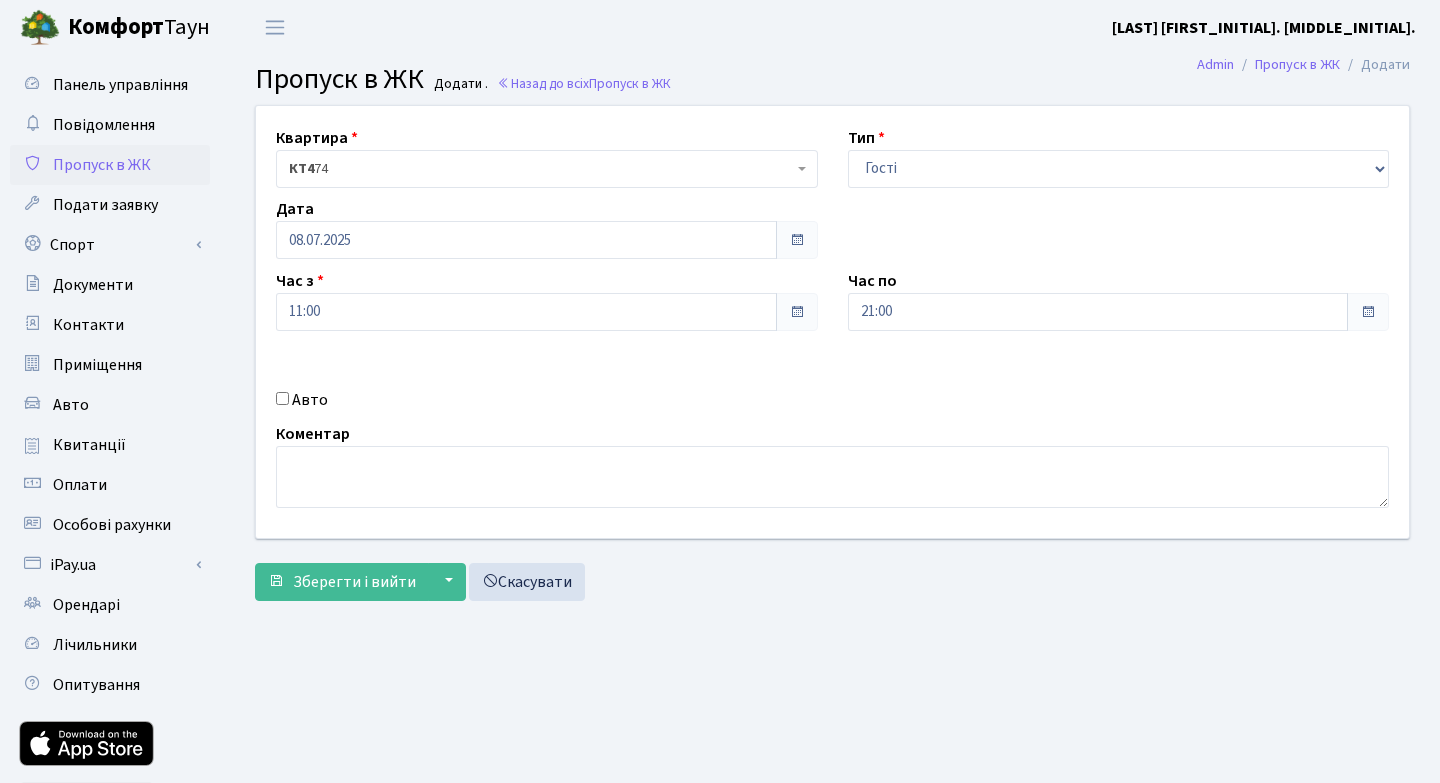 click on "Авто" at bounding box center [282, 398] 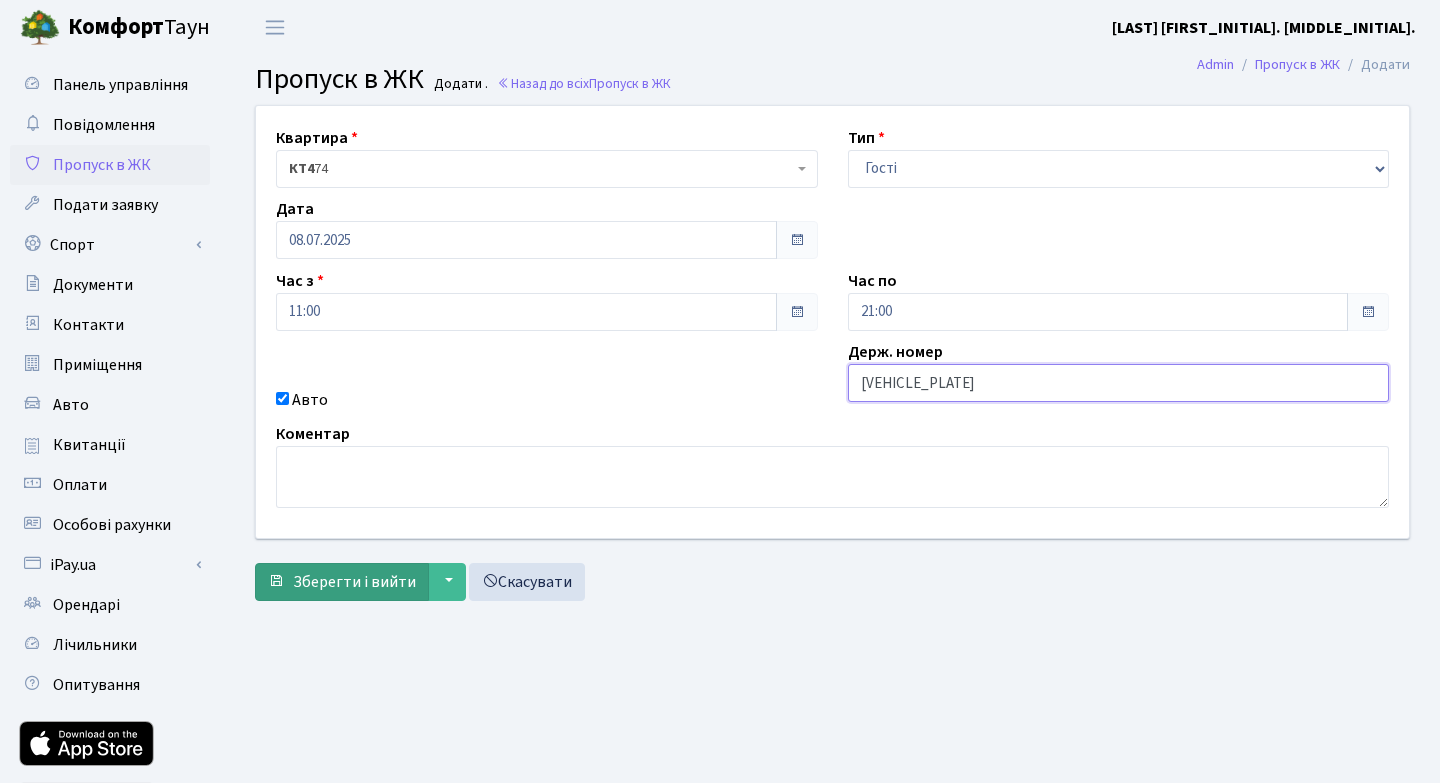 type on "AA3756AO" 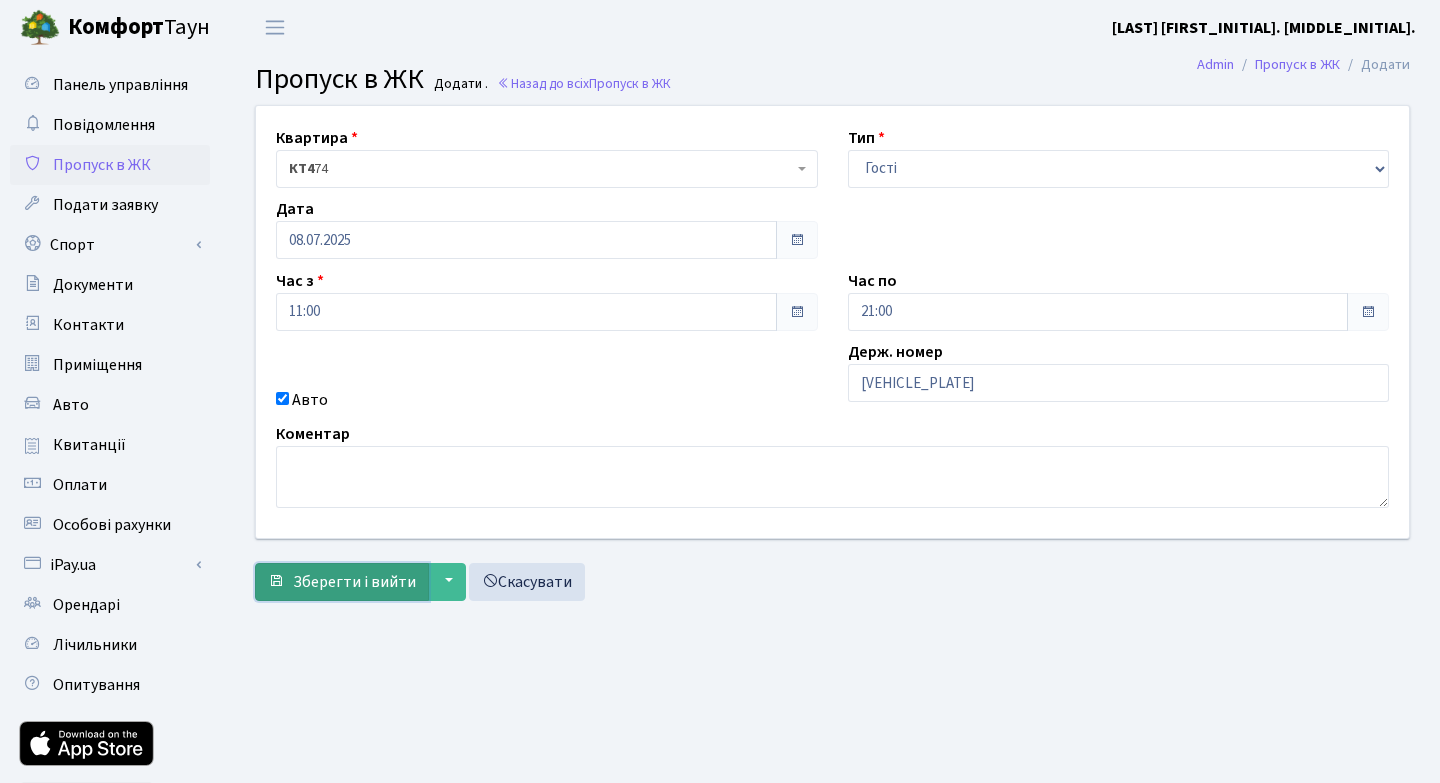 click on "Зберегти і вийти" at bounding box center (354, 582) 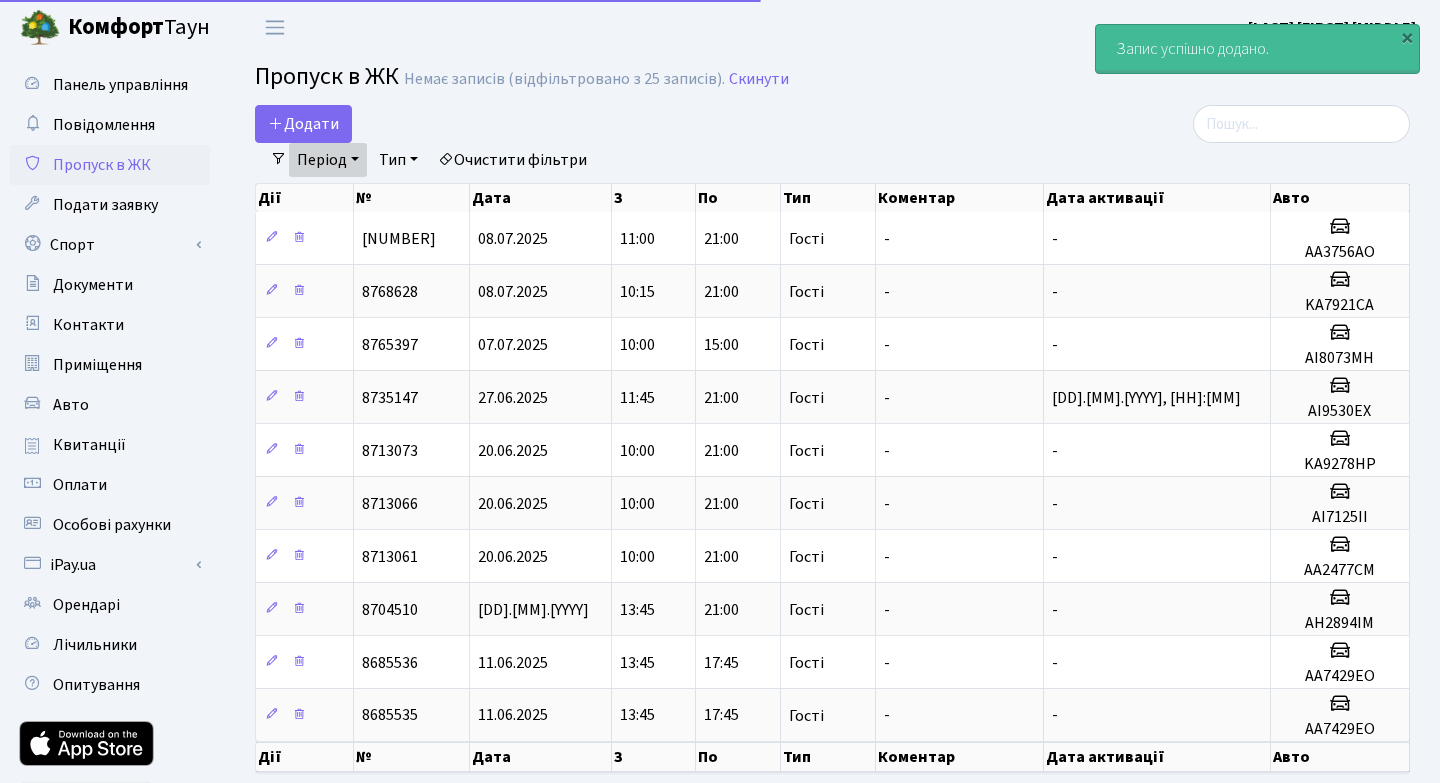 scroll, scrollTop: 0, scrollLeft: 0, axis: both 